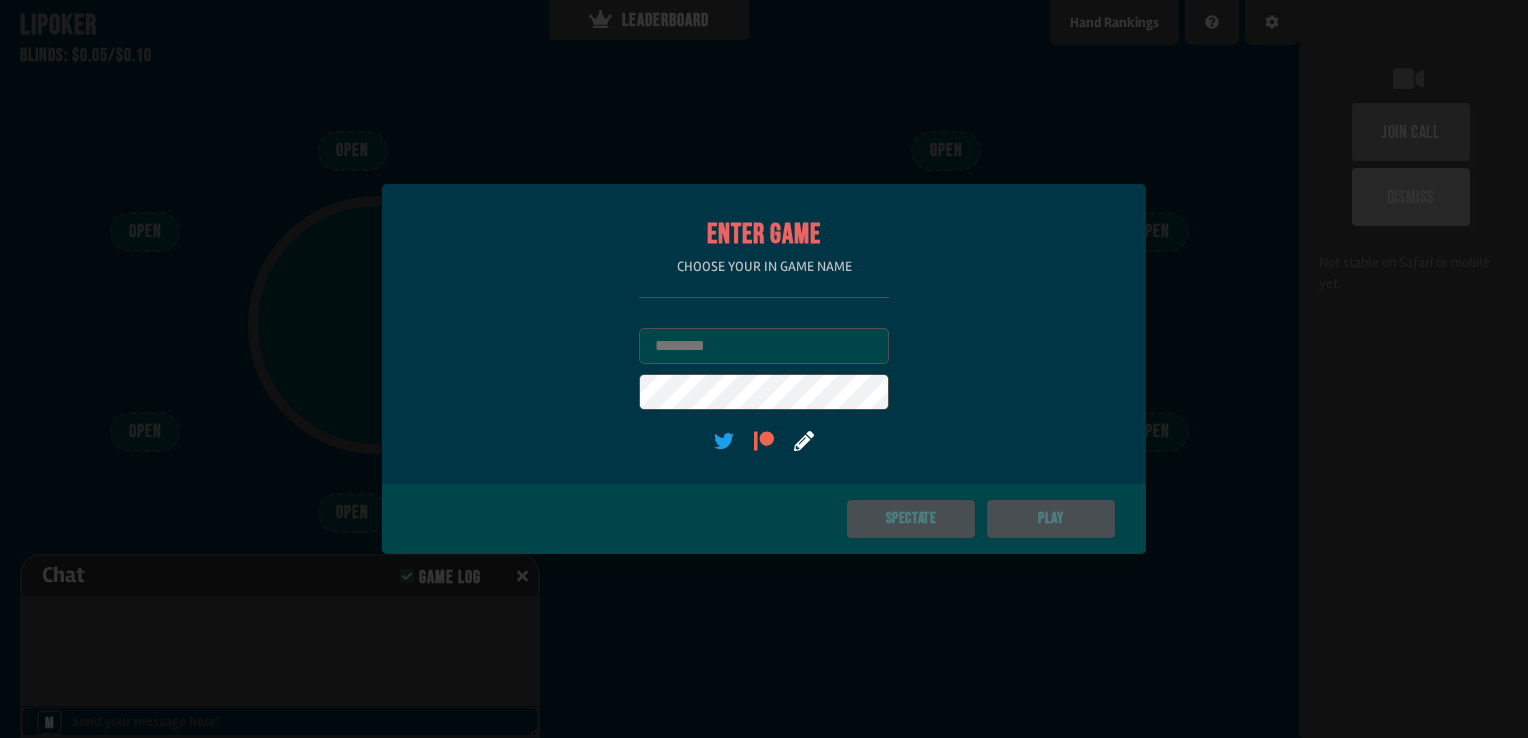 scroll, scrollTop: 0, scrollLeft: 0, axis: both 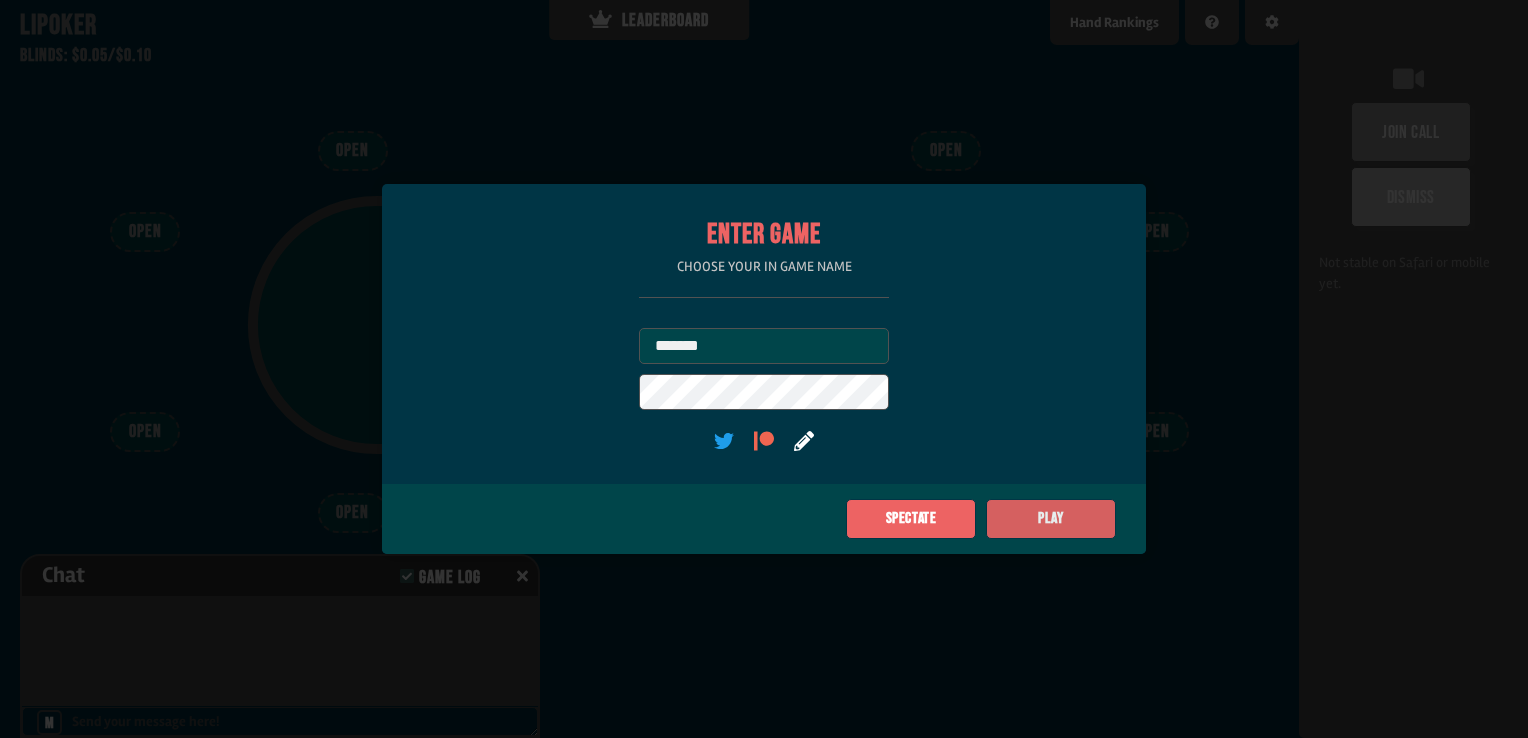 type on "*******" 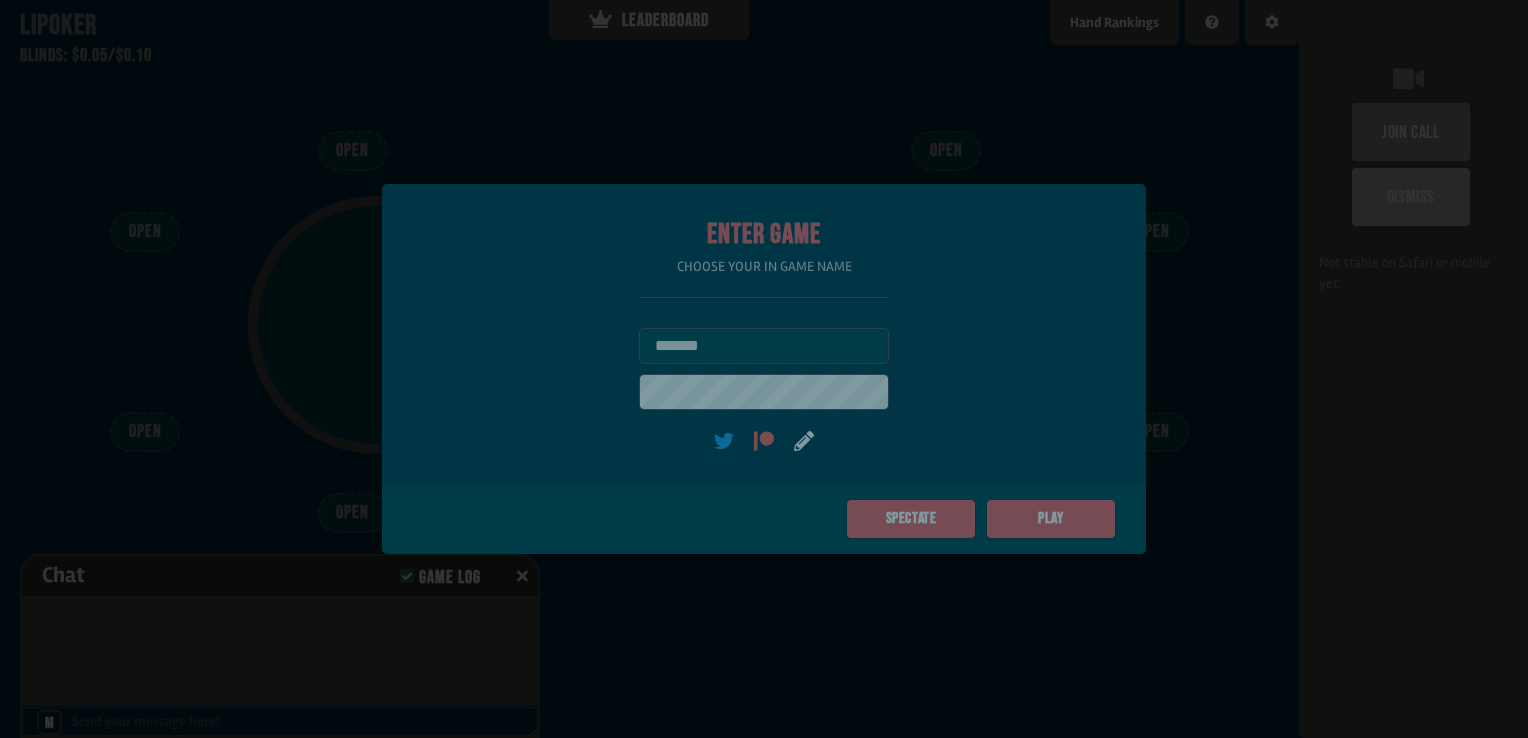 type on "***" 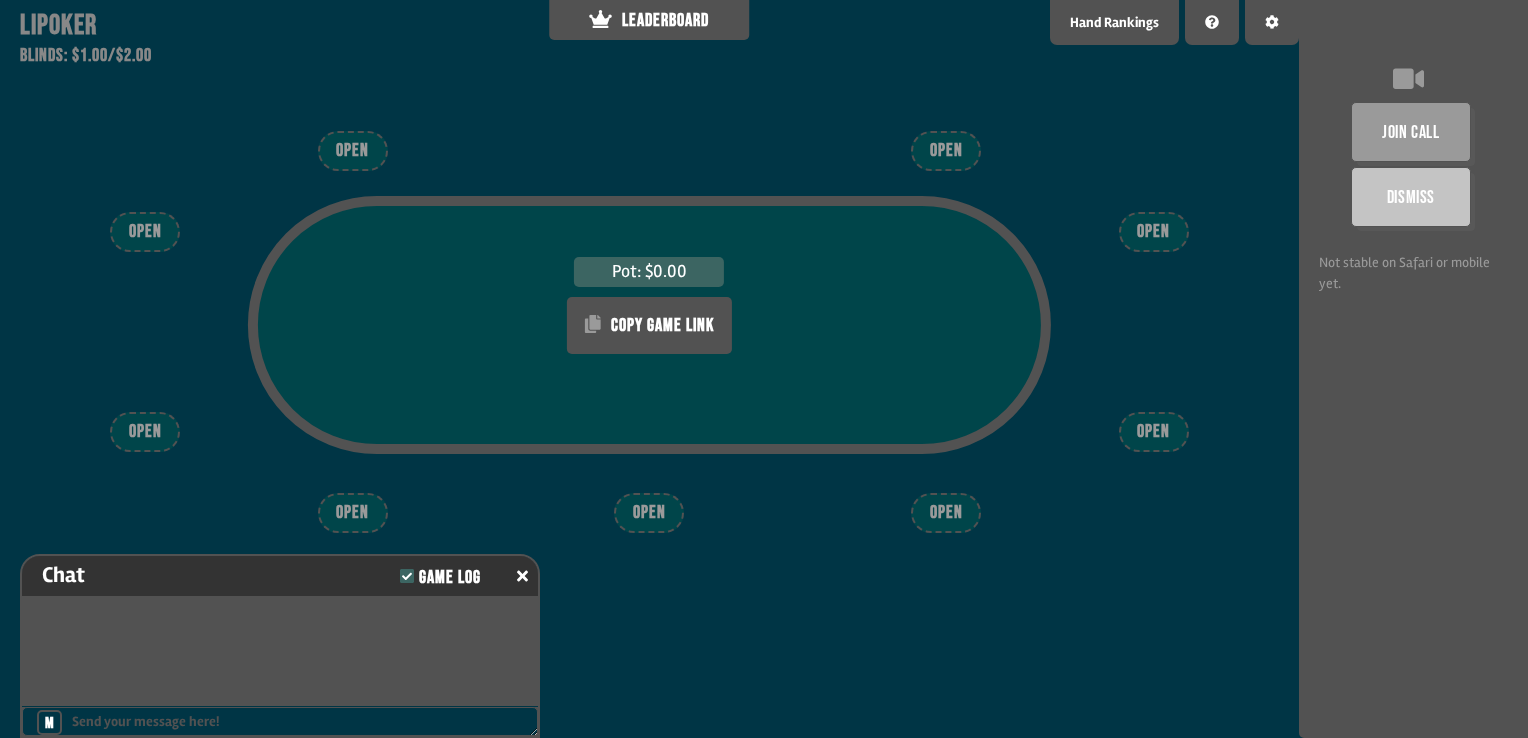 click on "OPEN" at bounding box center (946, 513) 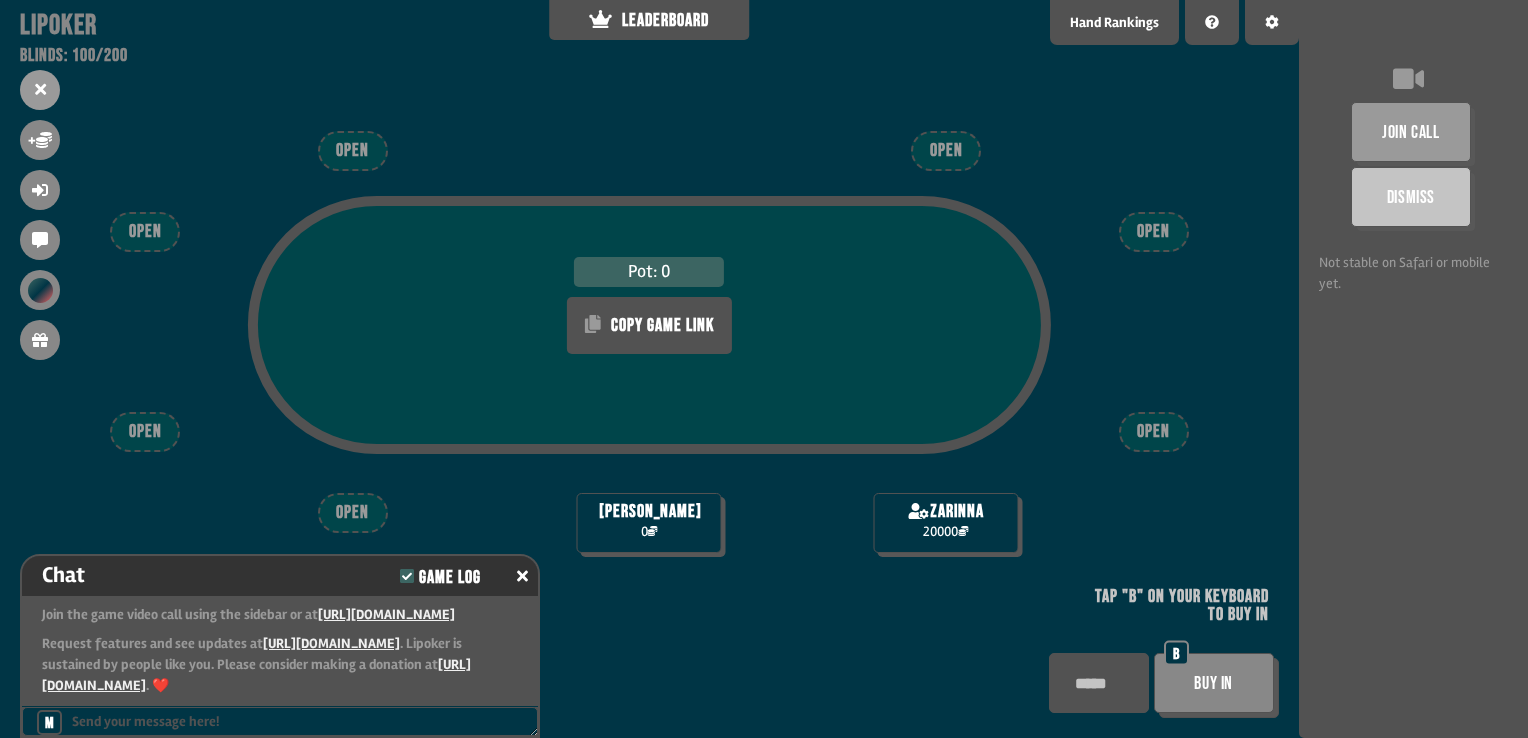 scroll, scrollTop: 22, scrollLeft: 0, axis: vertical 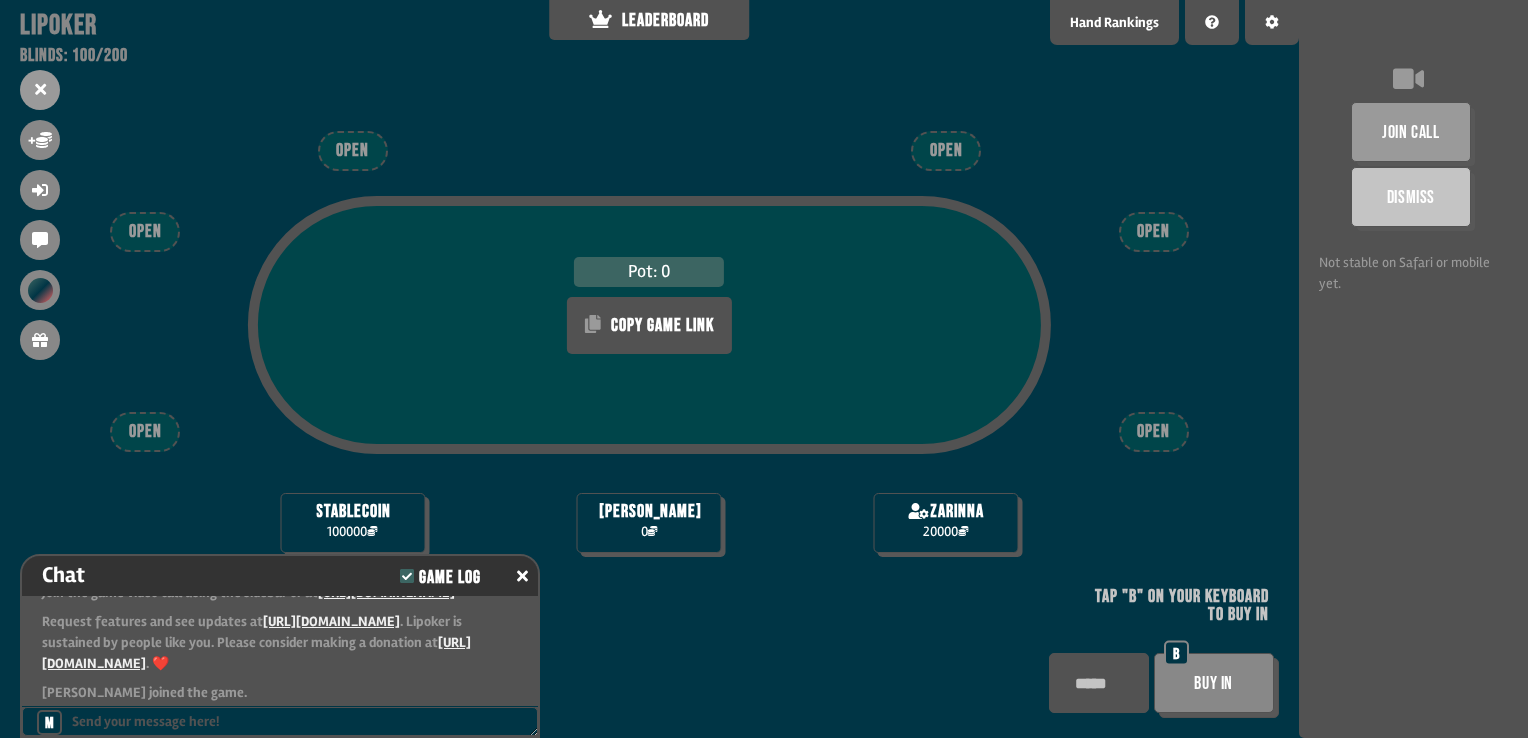 click on "Buy In" at bounding box center [1214, 683] 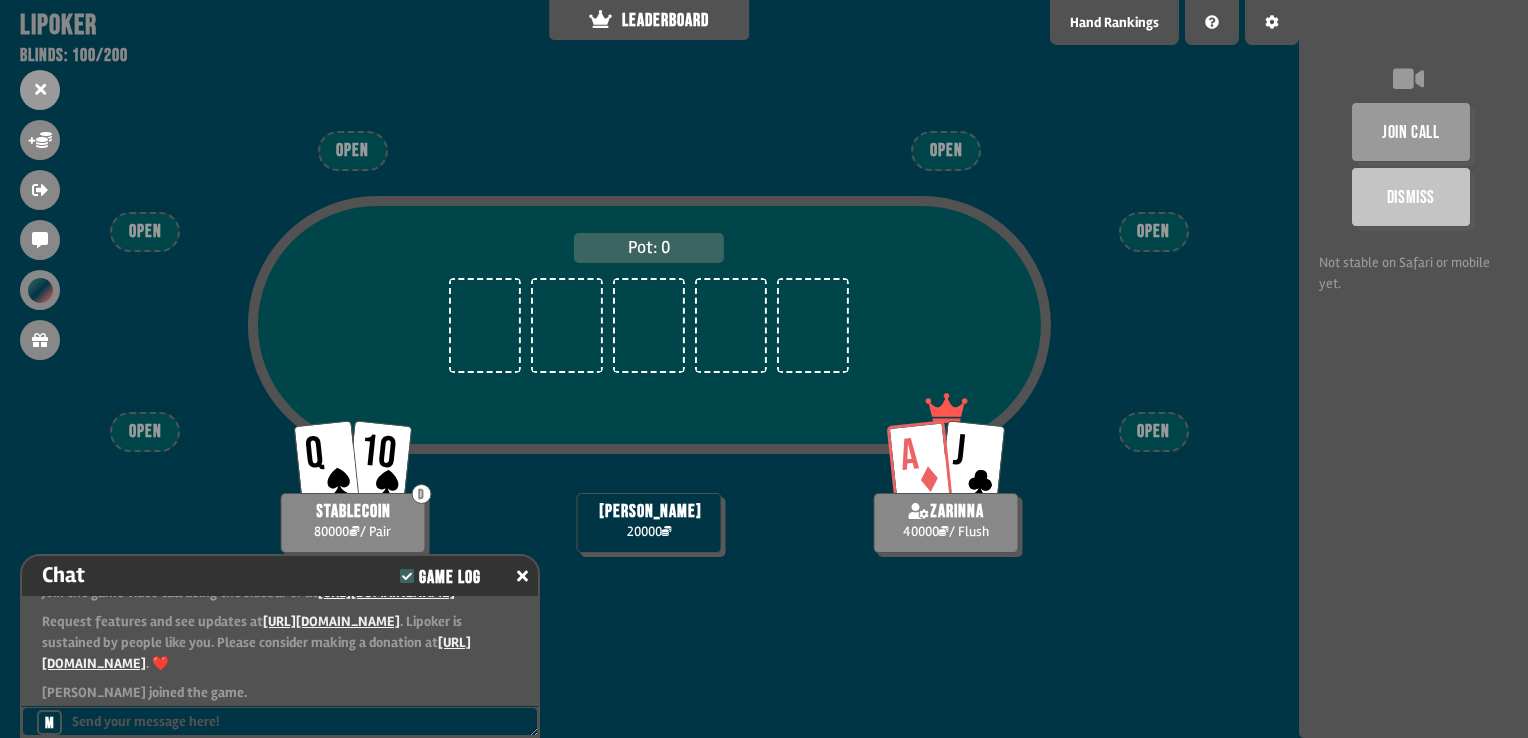 scroll, scrollTop: 98, scrollLeft: 0, axis: vertical 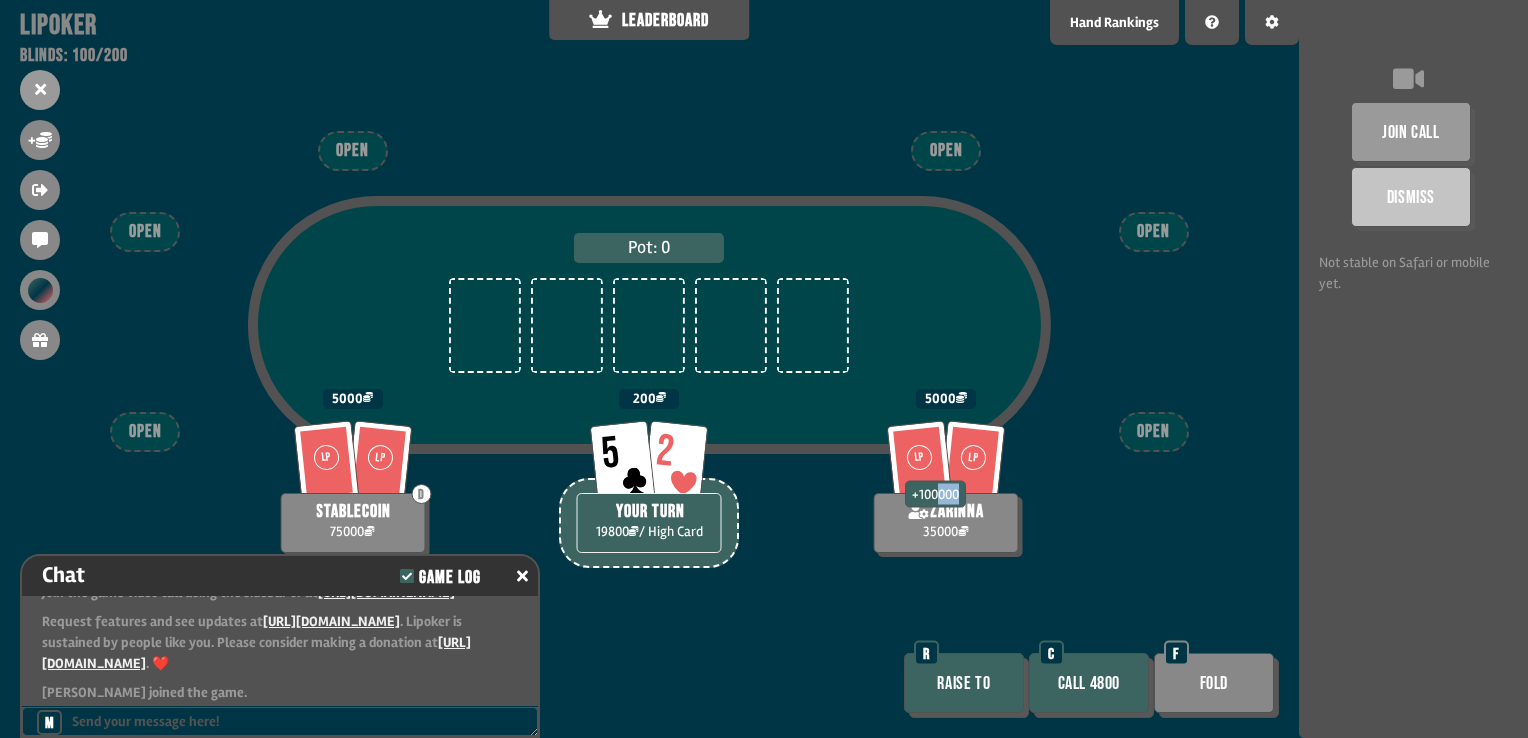 drag, startPoint x: 942, startPoint y: 490, endPoint x: 963, endPoint y: 484, distance: 21.84033 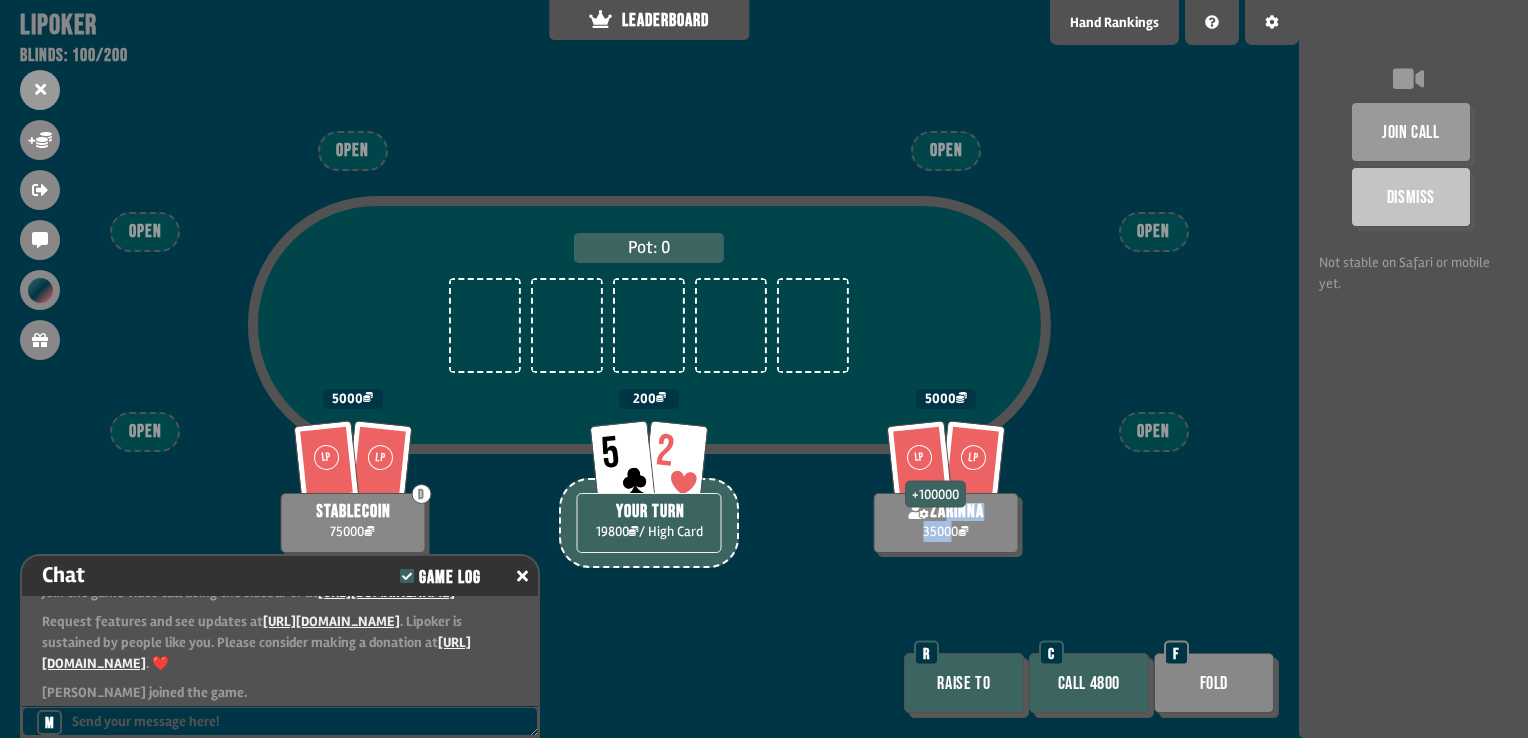 drag, startPoint x: 963, startPoint y: 484, endPoint x: 950, endPoint y: 521, distance: 39.217342 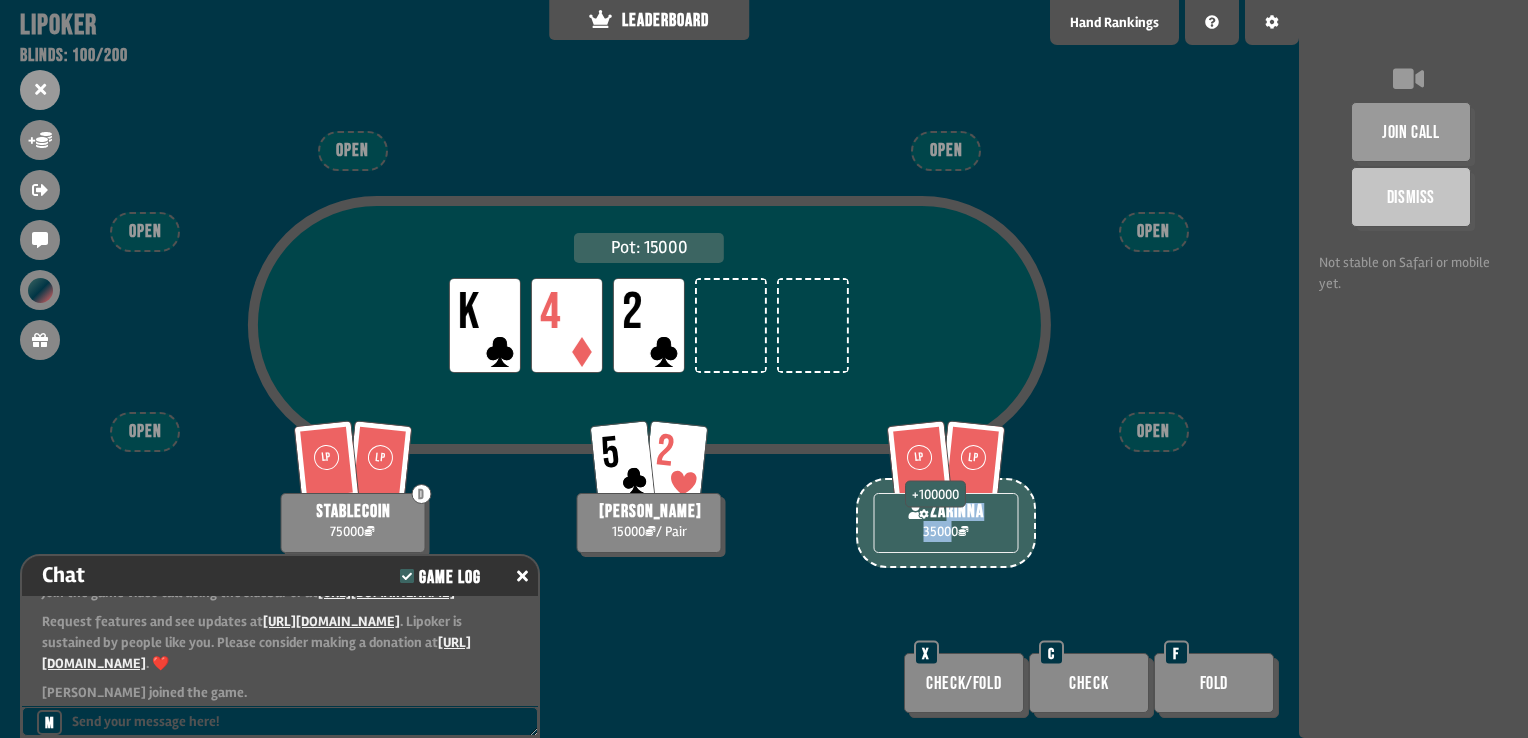 click on "Check" at bounding box center [1089, 683] 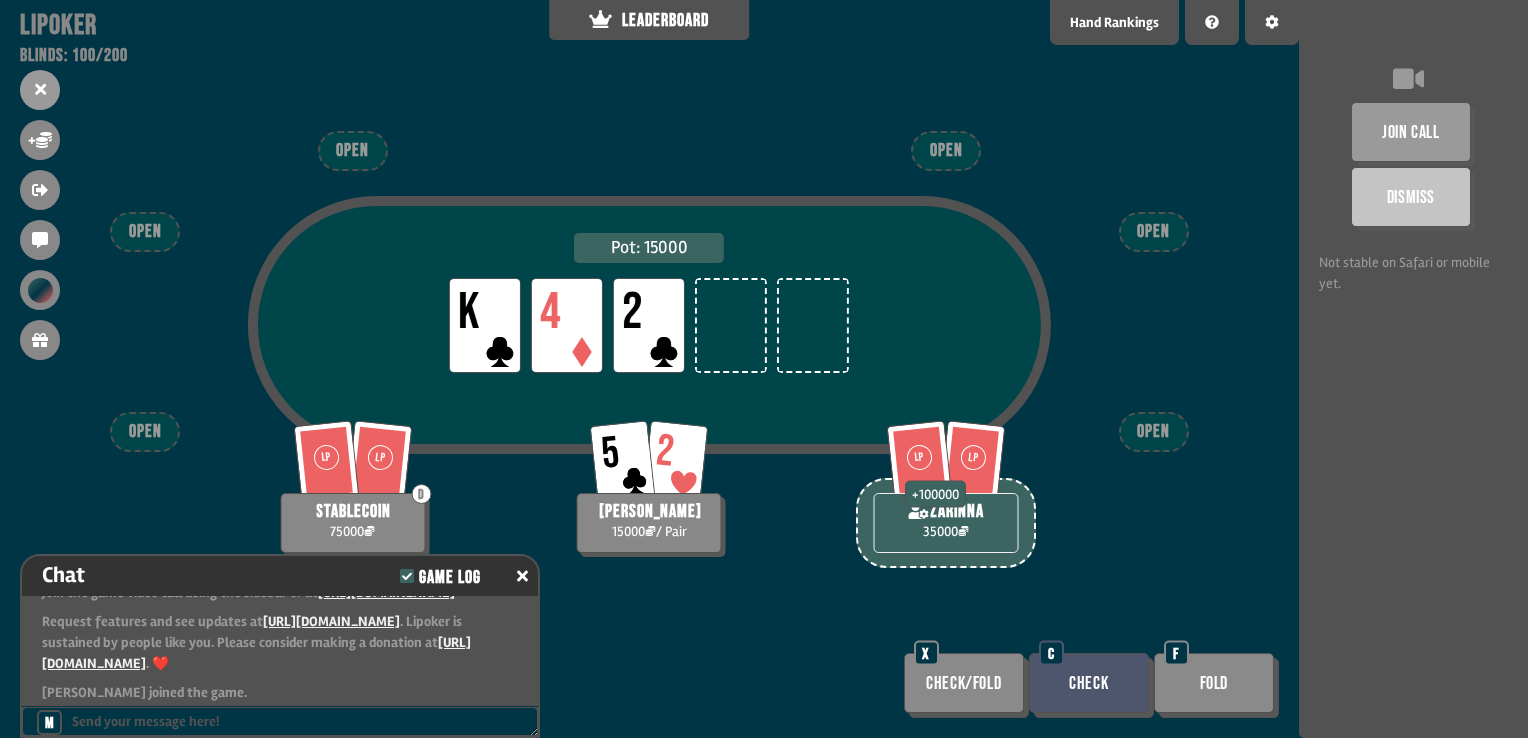 click on "Pot: 15000   LP K LP 4 LP 2 LP LP D stablecoin 75000  LP LP + 100000 zarinna 35000  5 2 [PERSON_NAME] 15000   / Pair OPEN OPEN OPEN OPEN OPEN OPEN Check/Fold X Check C Fold F" at bounding box center [649, 369] 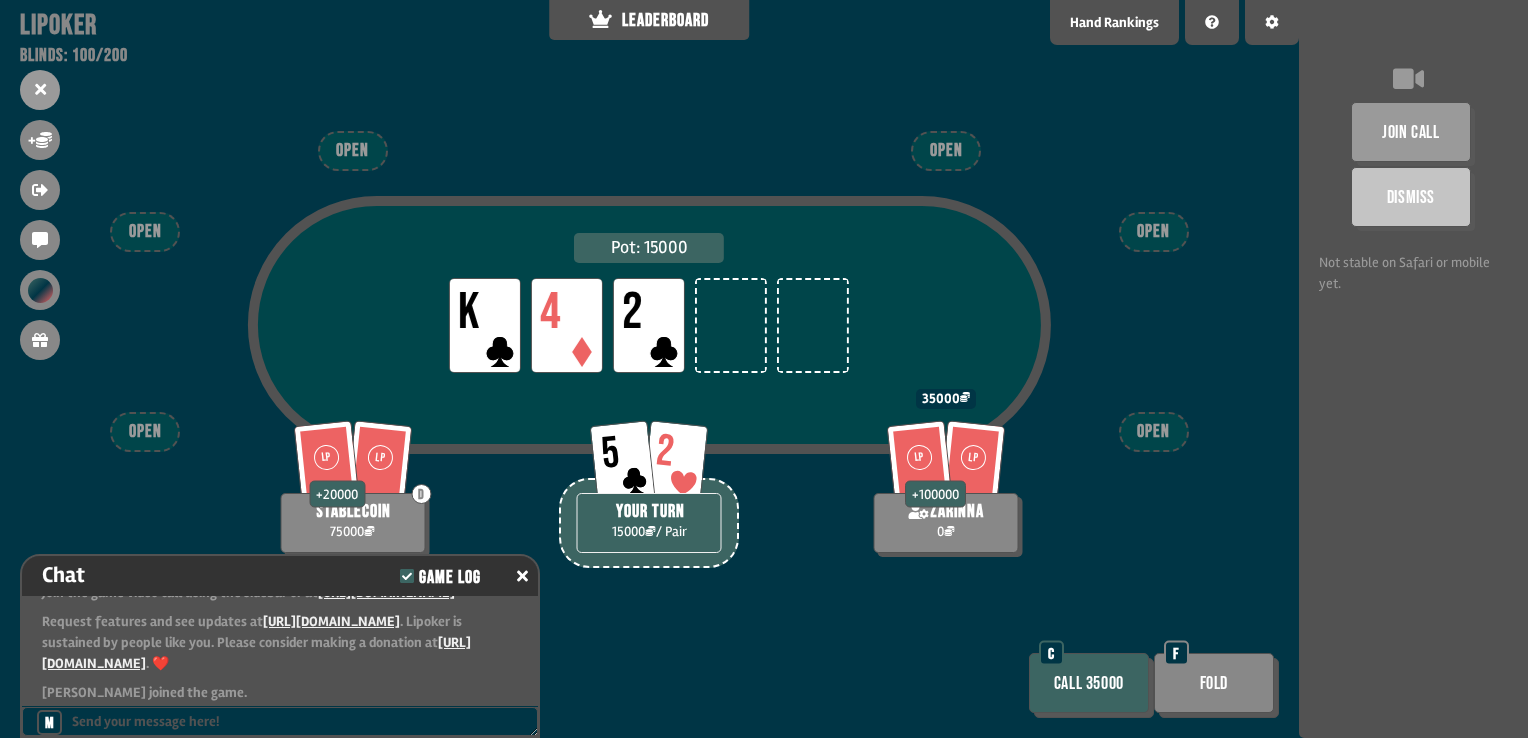 click on "Fold" at bounding box center [1214, 683] 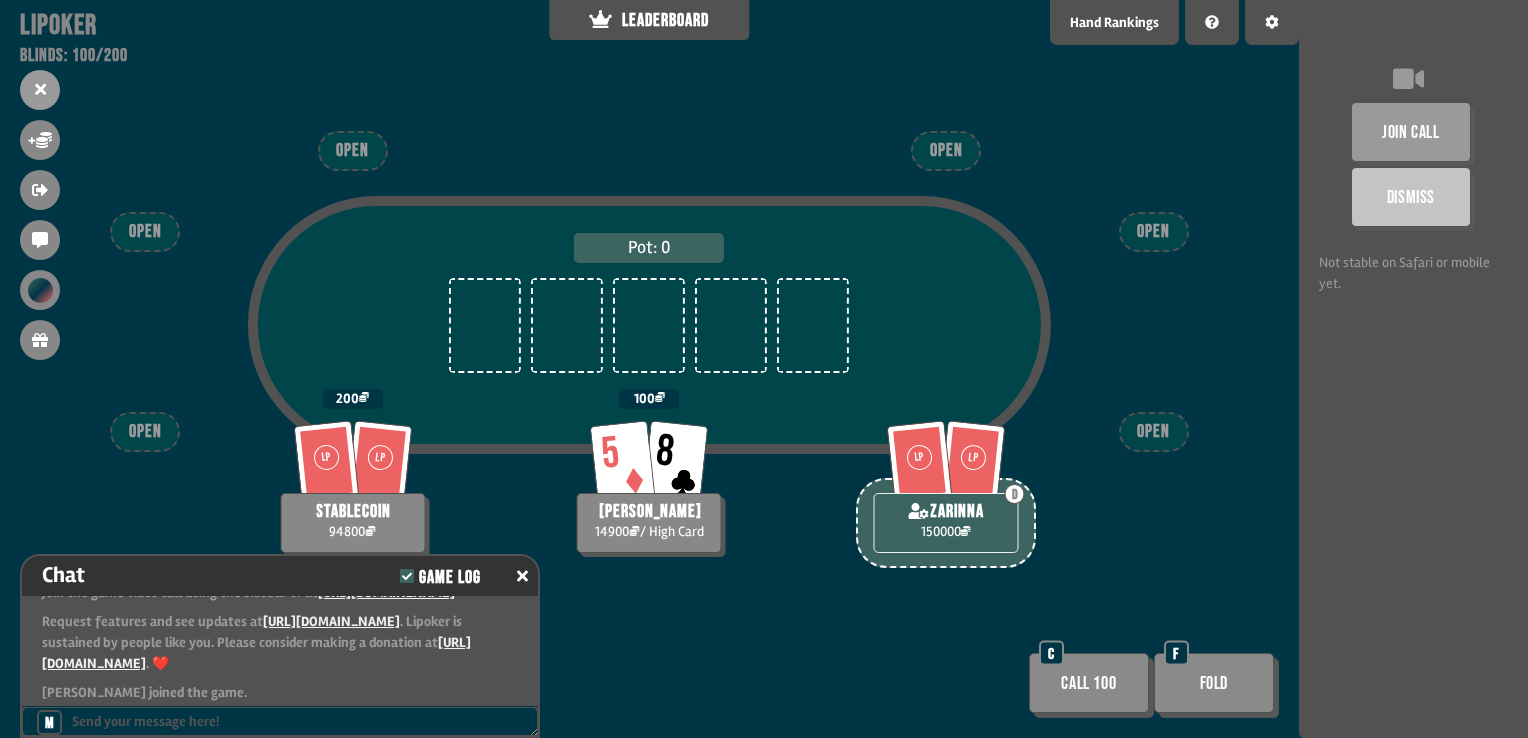 scroll, scrollTop: 98, scrollLeft: 0, axis: vertical 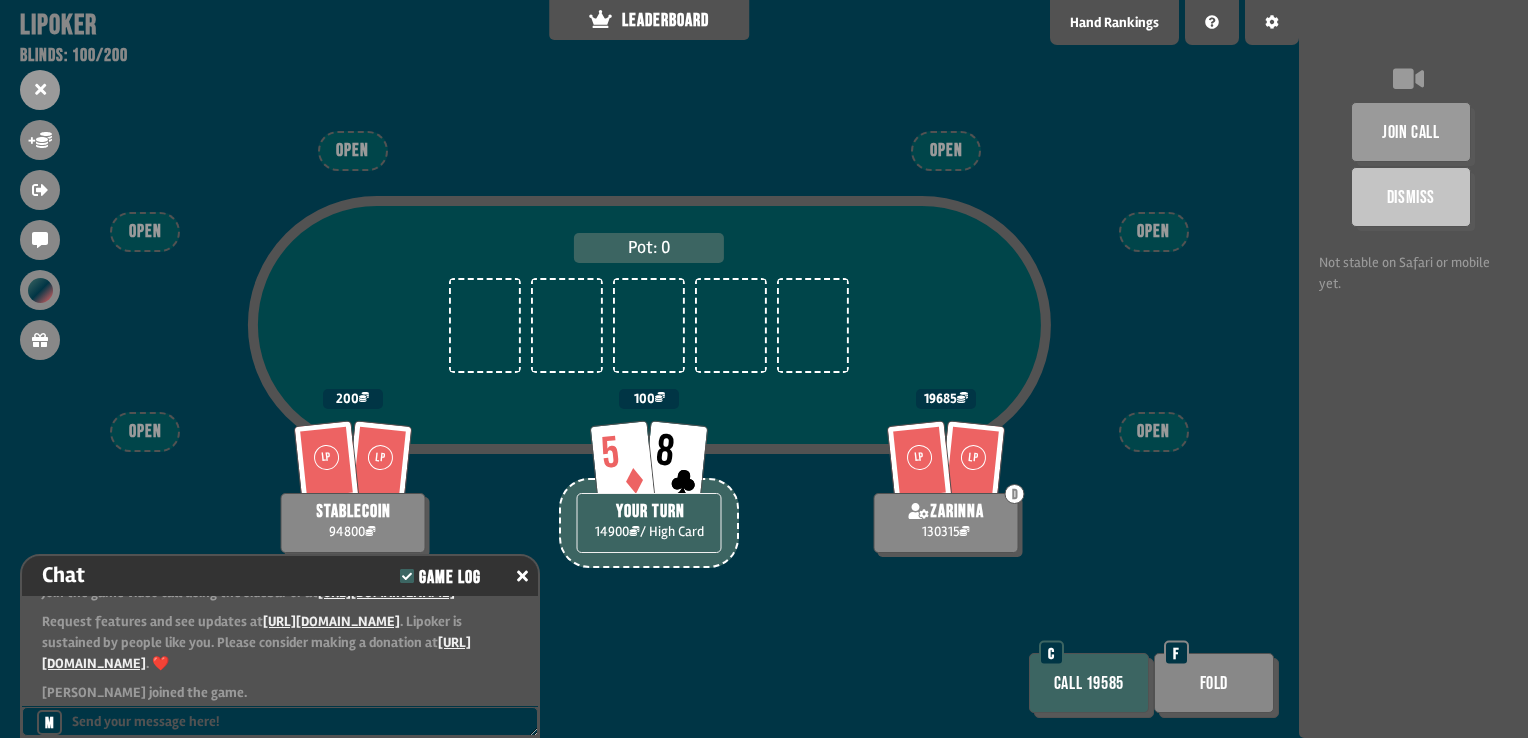 click on "Call 19585" at bounding box center [1089, 683] 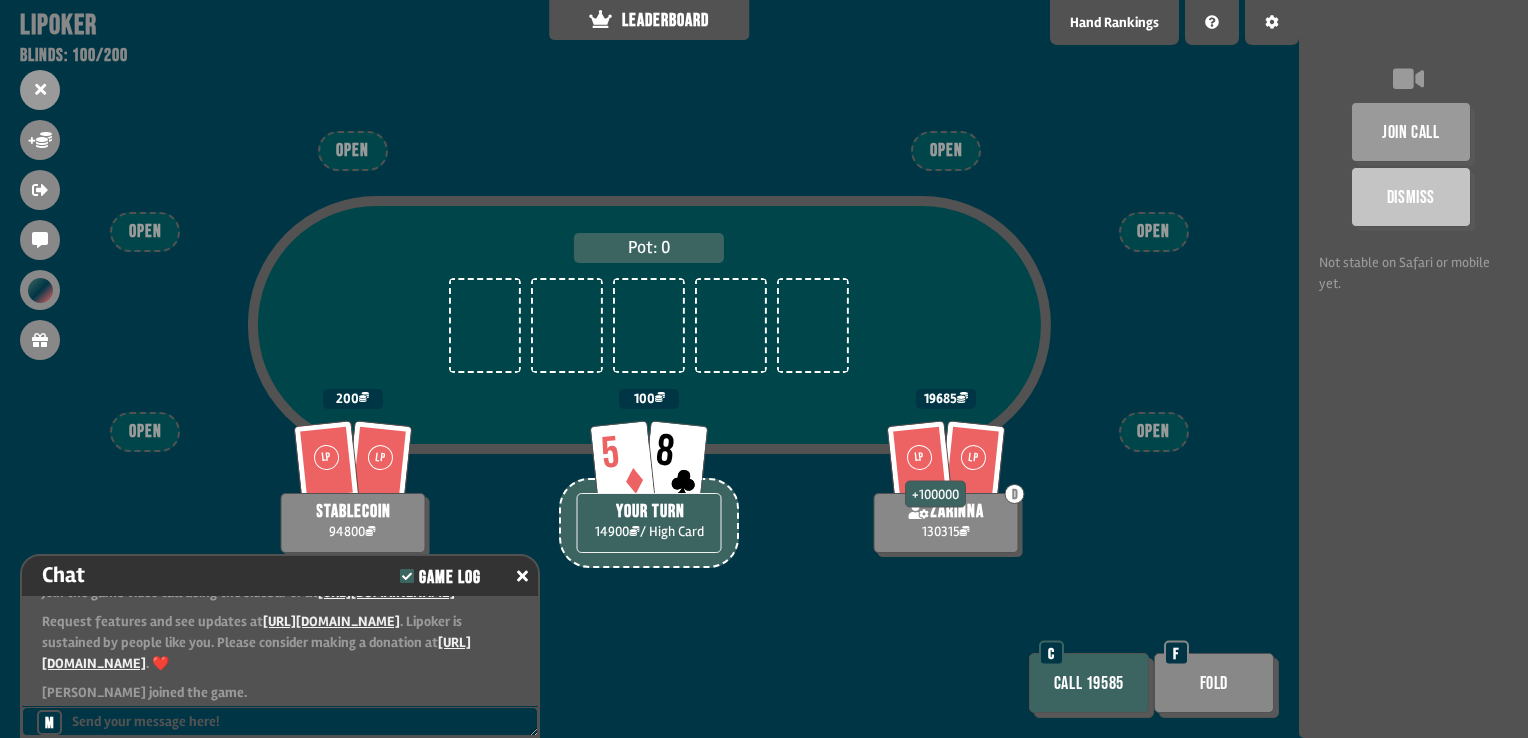 click on "Call 19585" at bounding box center (1089, 683) 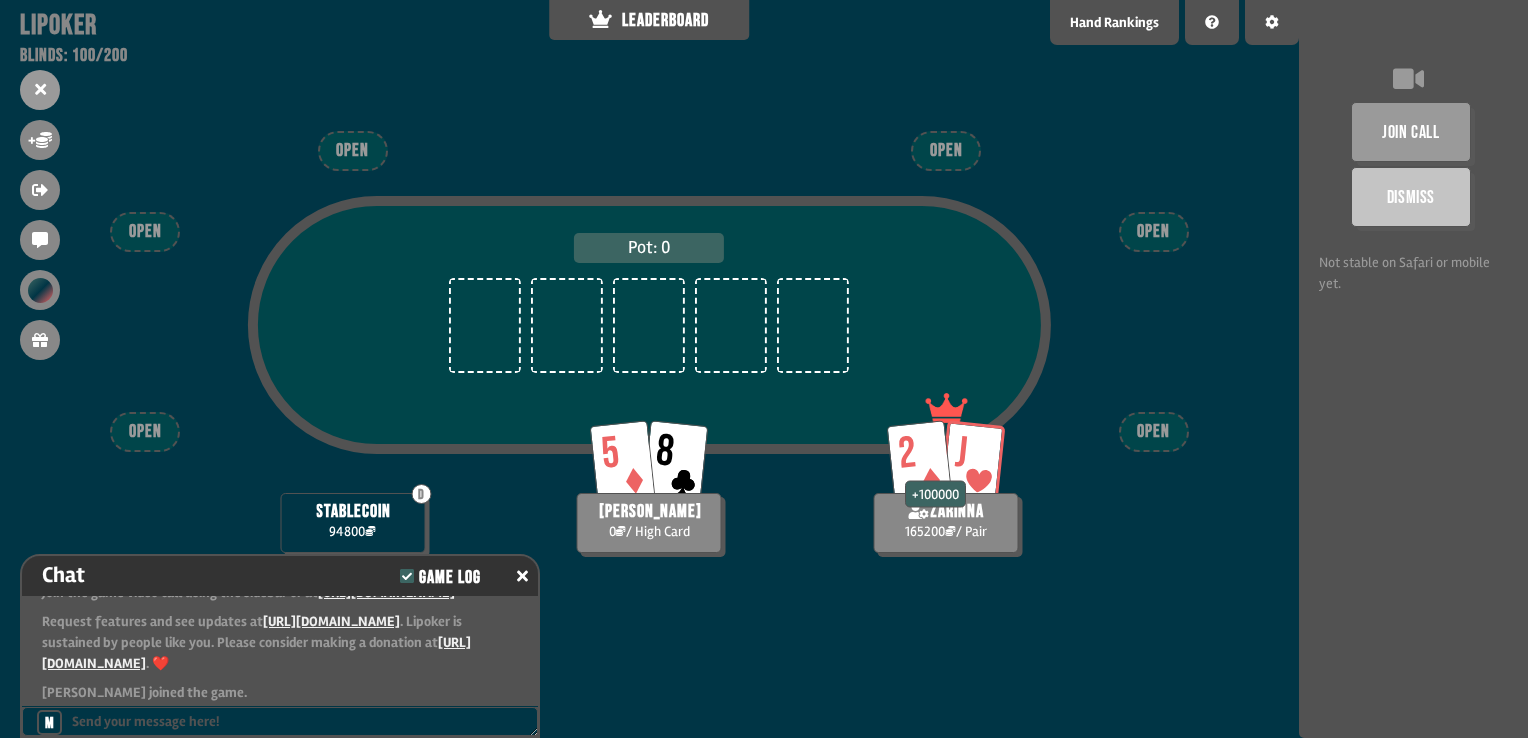 scroll, scrollTop: 100, scrollLeft: 0, axis: vertical 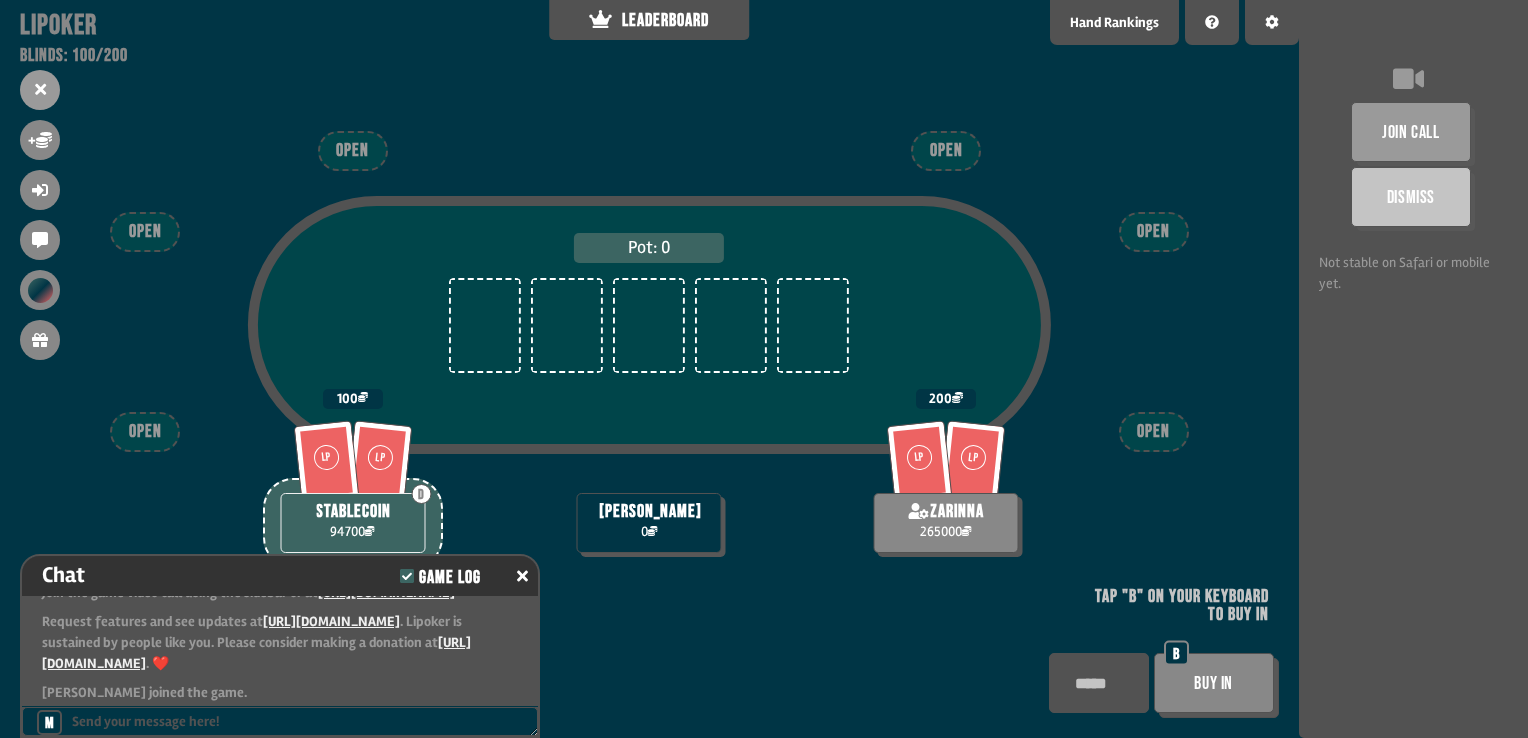 click at bounding box center [1099, 683] 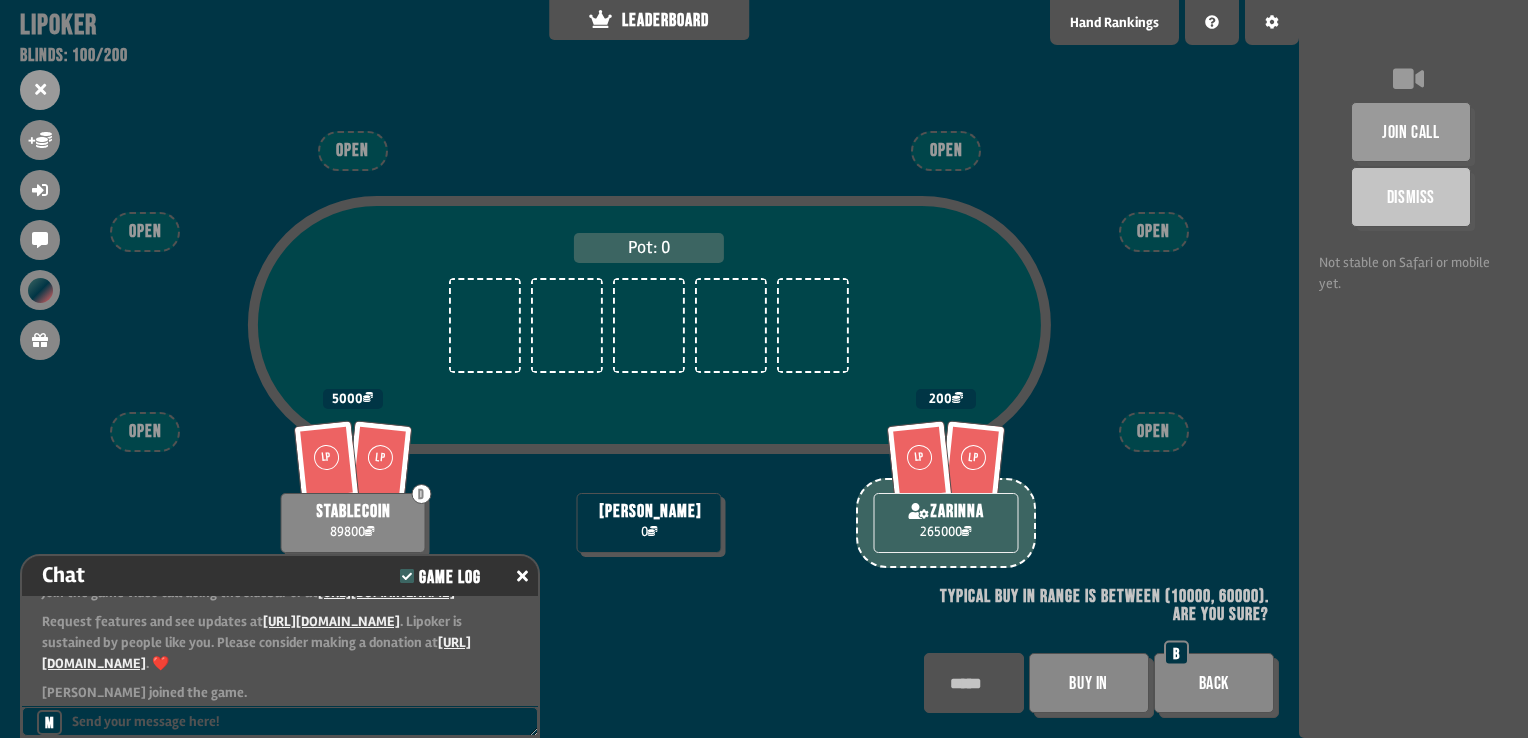 click on "Buy In" at bounding box center [1089, 683] 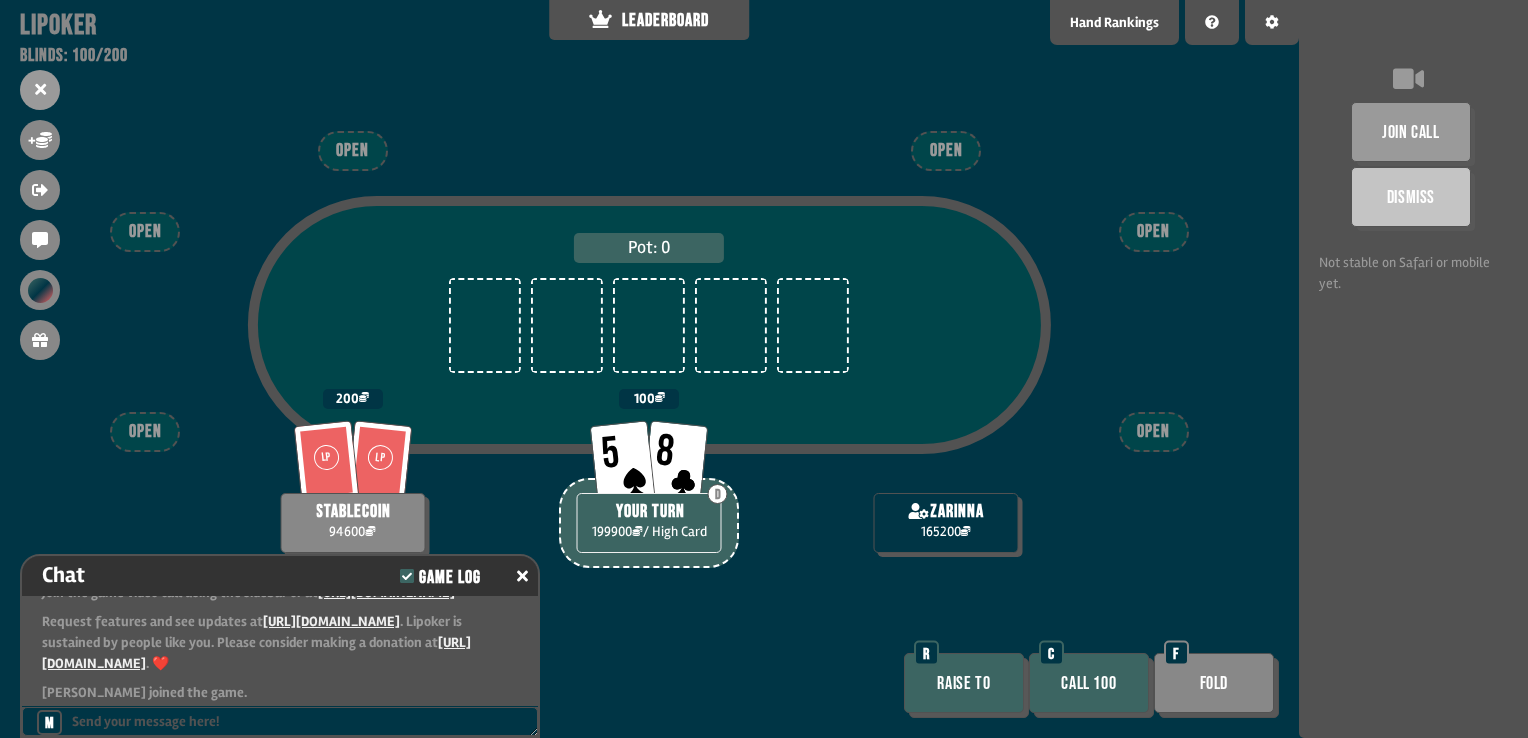 scroll, scrollTop: 98, scrollLeft: 0, axis: vertical 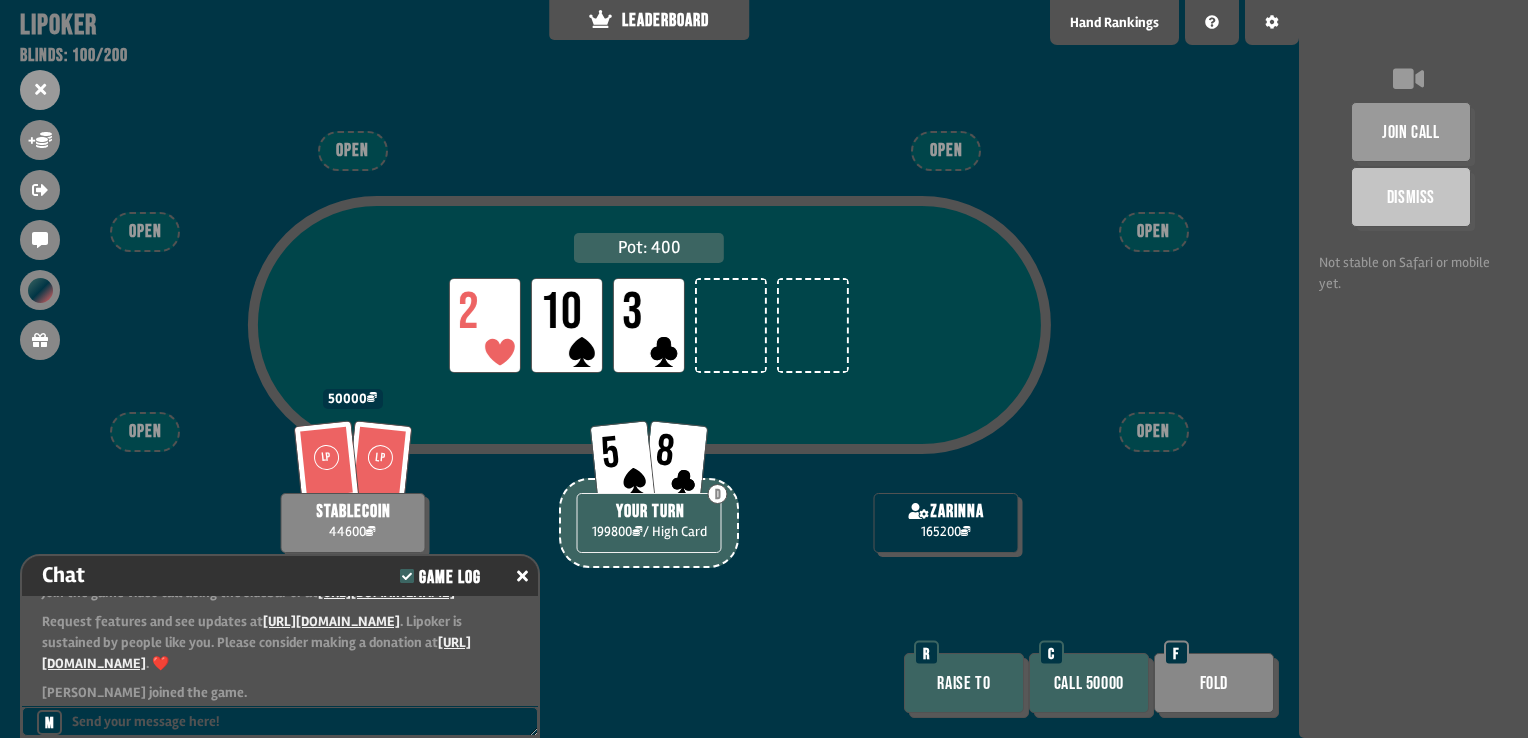 click on "Fold" at bounding box center [1214, 683] 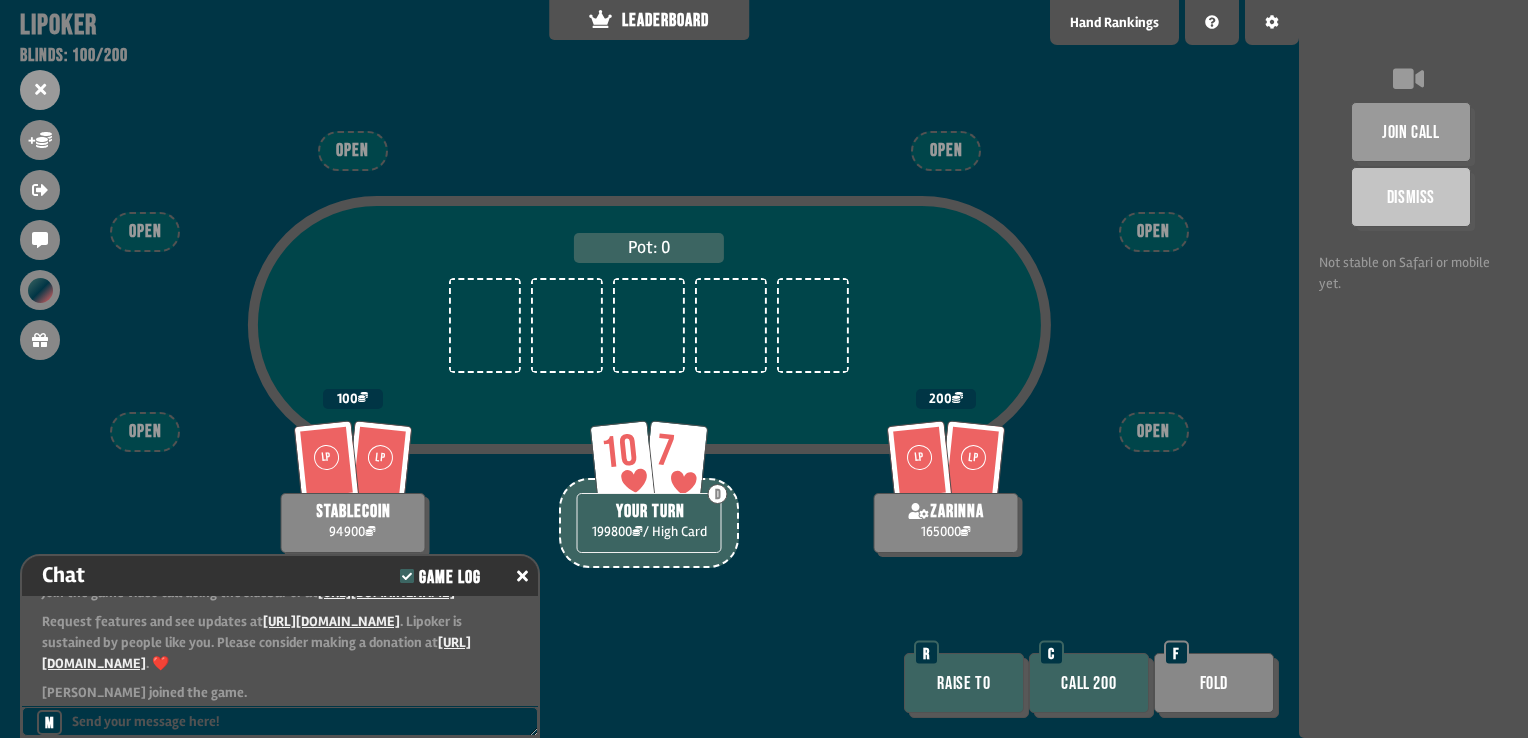 click on "Call 200" at bounding box center (1089, 683) 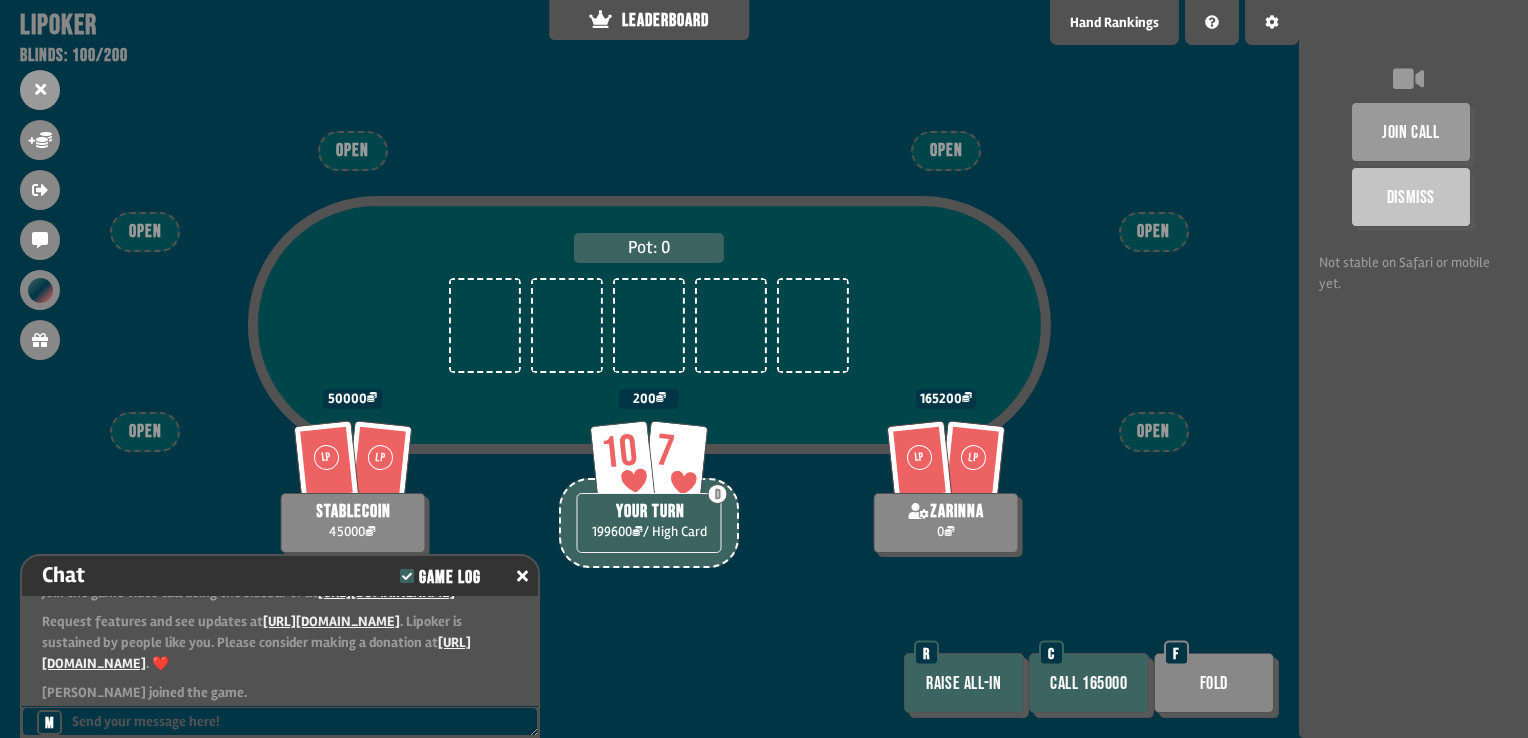 click on "Call 165000" at bounding box center (1089, 683) 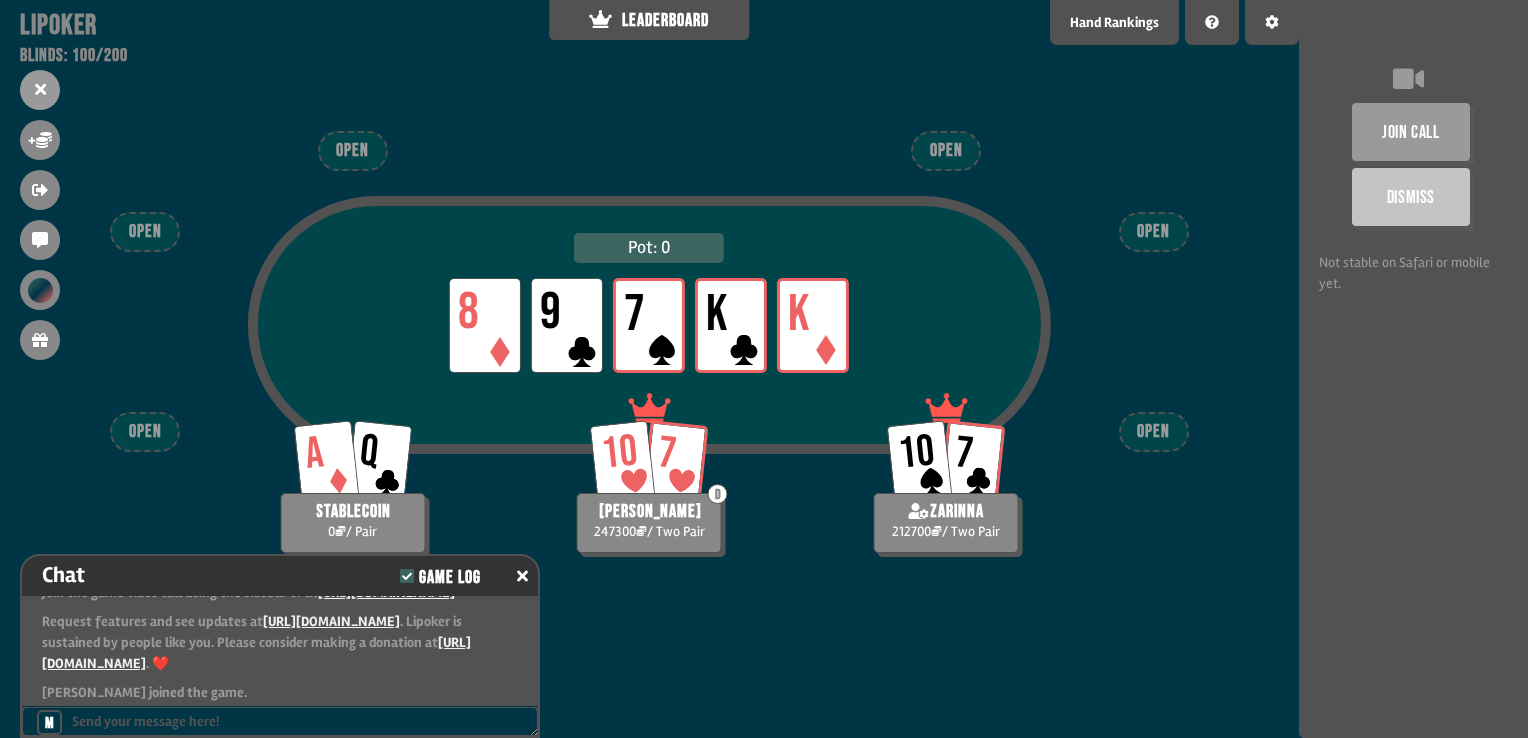 type on "**" 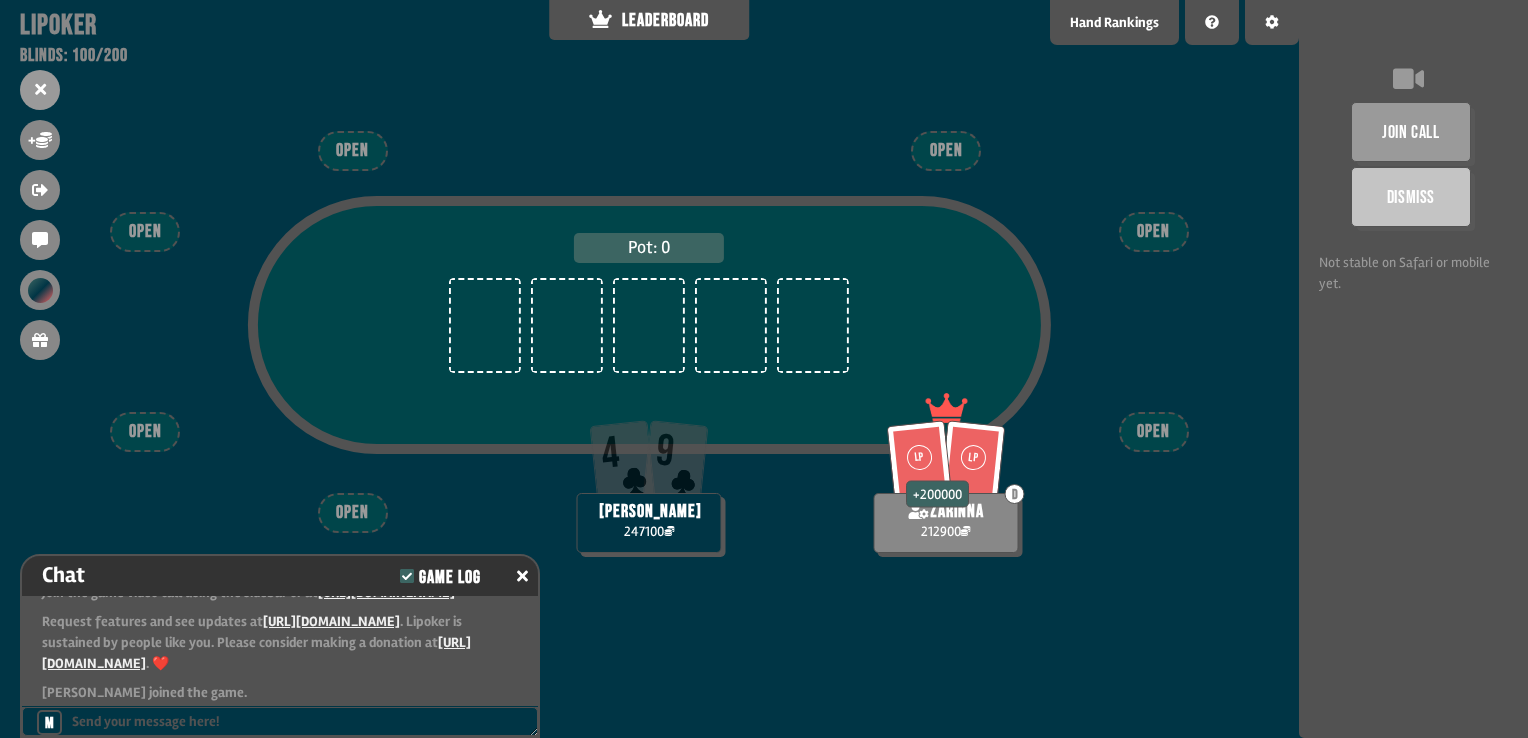type on "***" 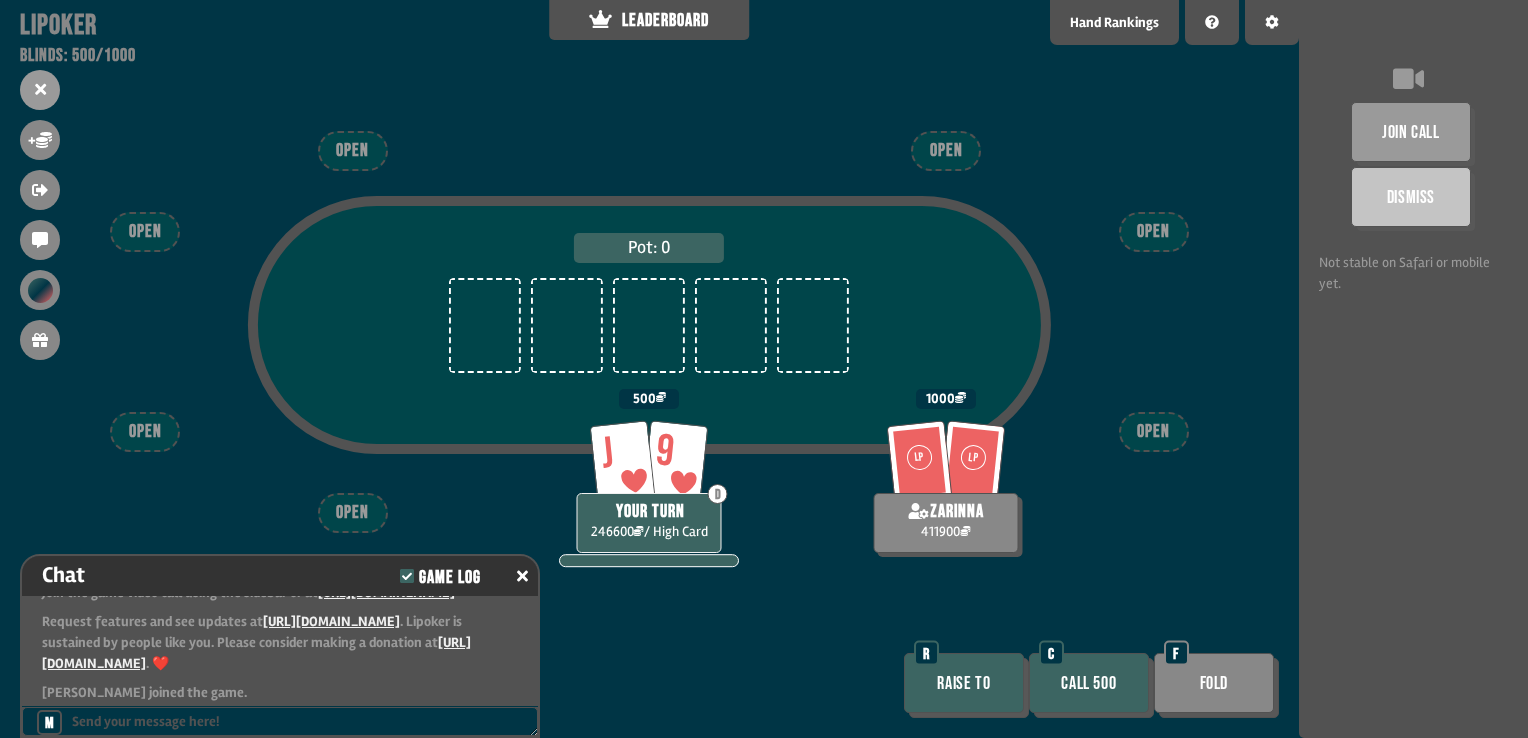 scroll, scrollTop: 98, scrollLeft: 0, axis: vertical 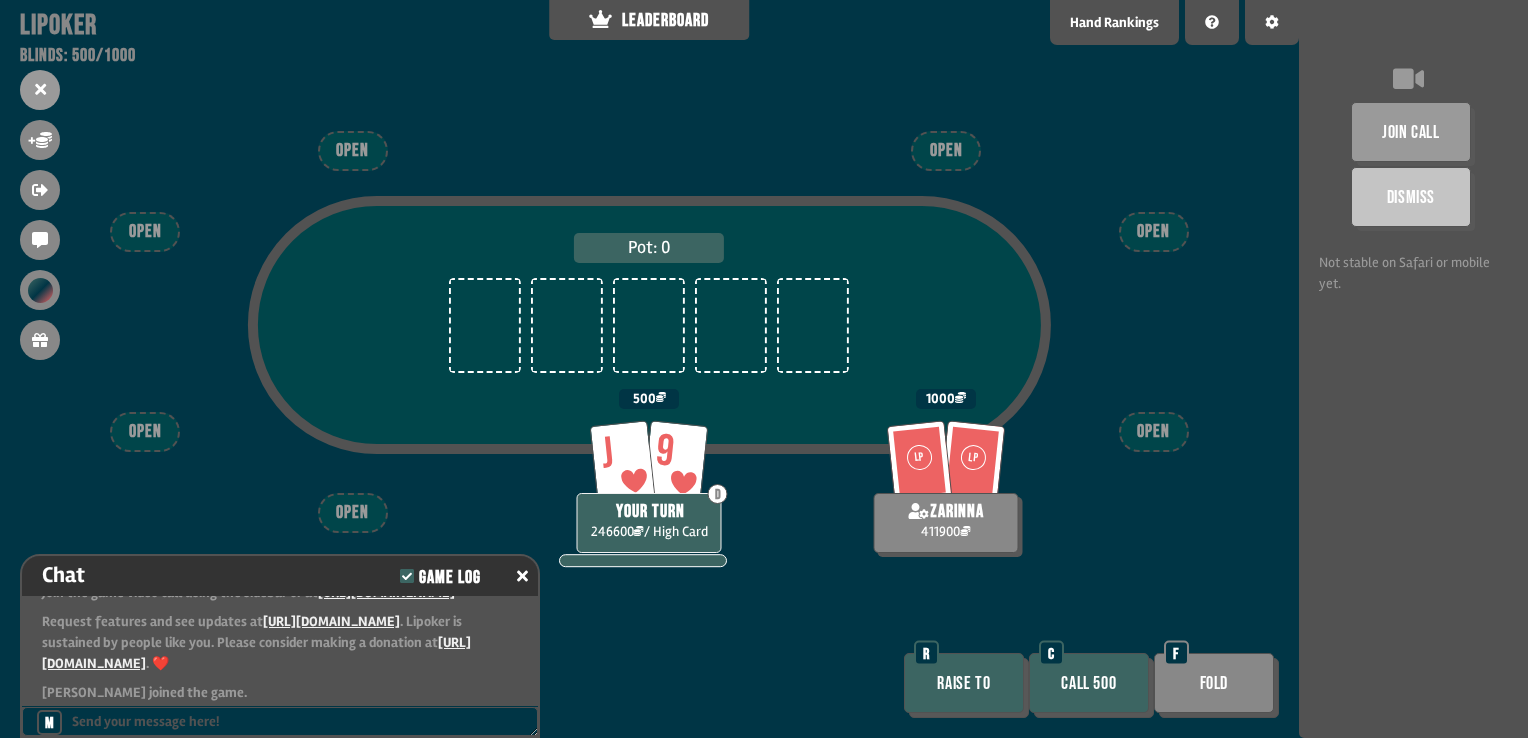 click on "Call 500" at bounding box center [1089, 683] 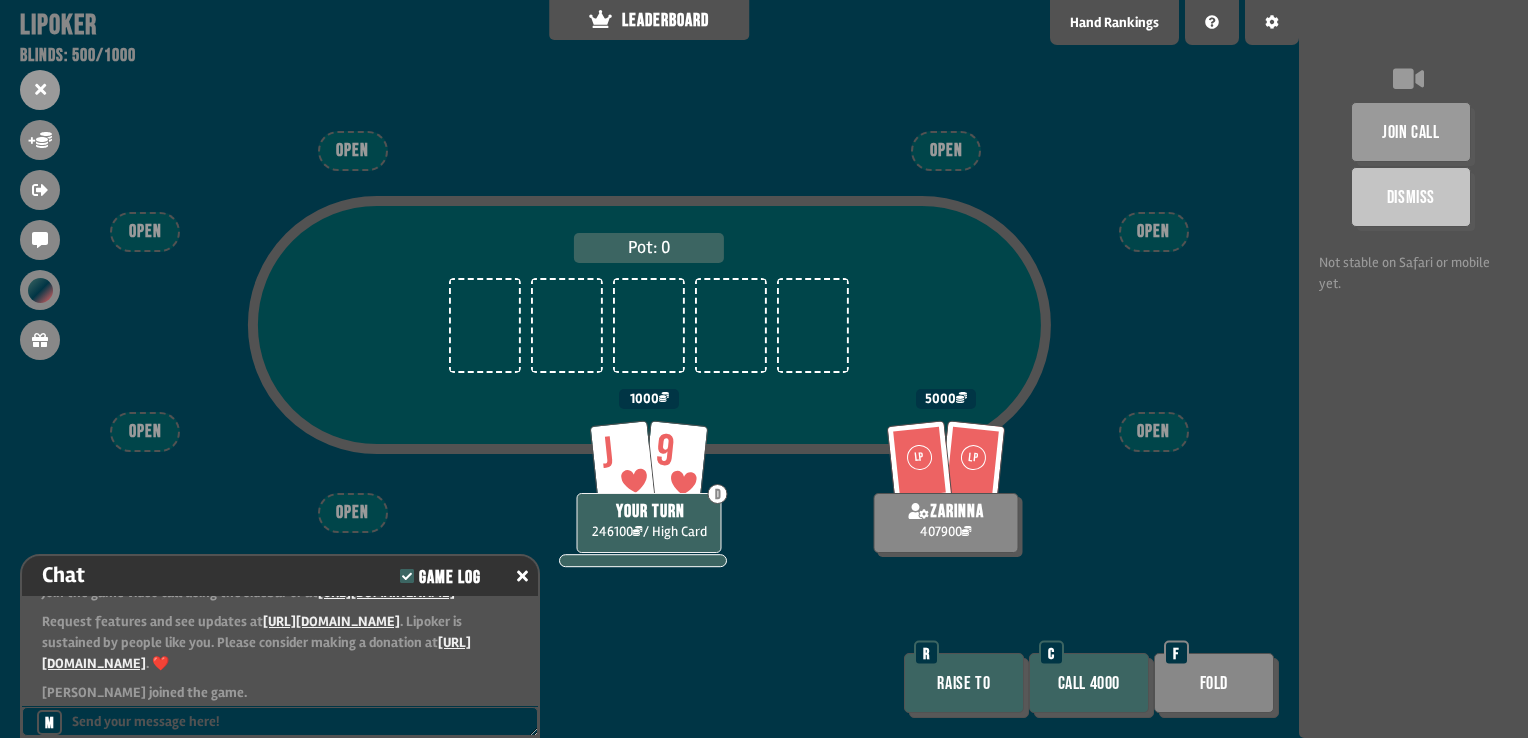 click on "Call 4000" at bounding box center [1089, 683] 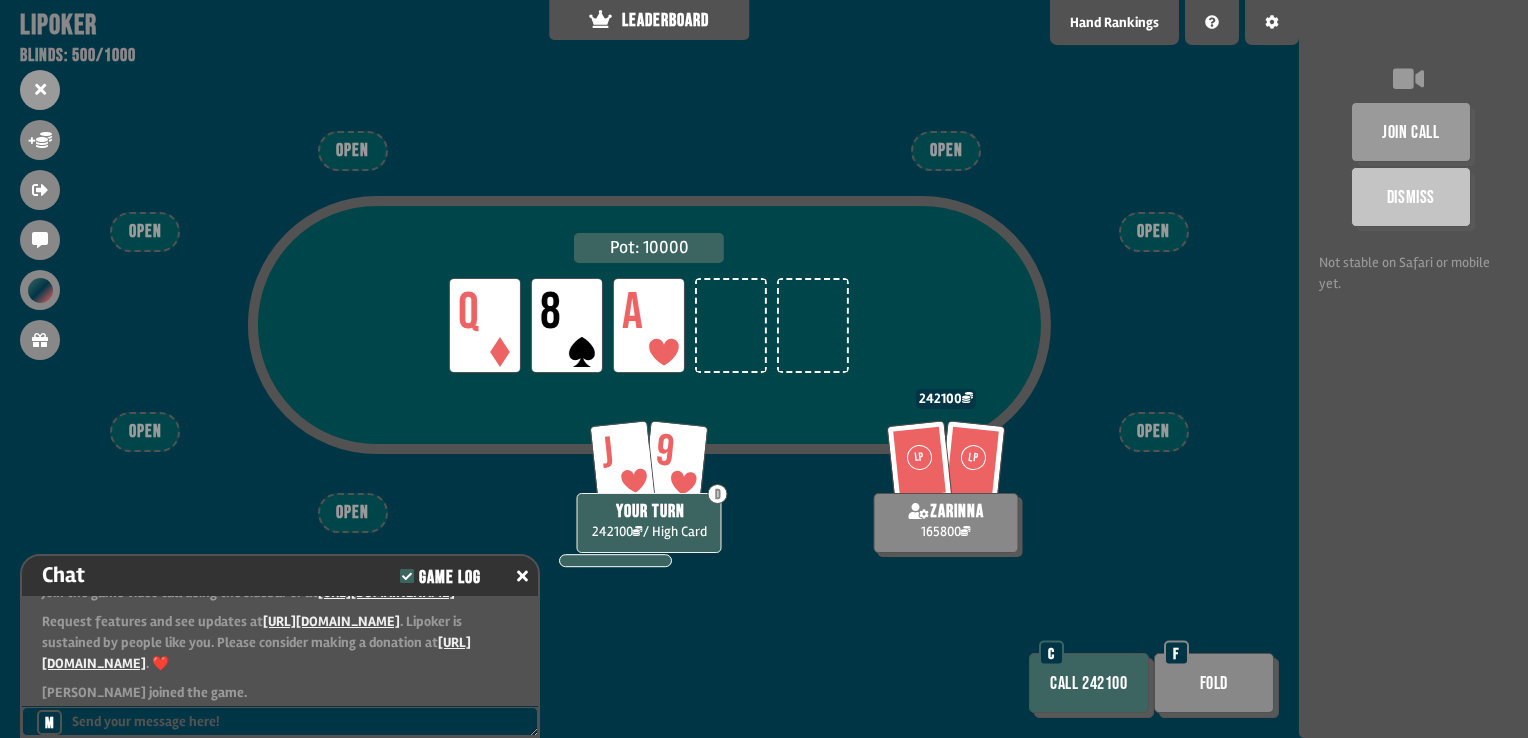 click on "Fold" at bounding box center [1214, 683] 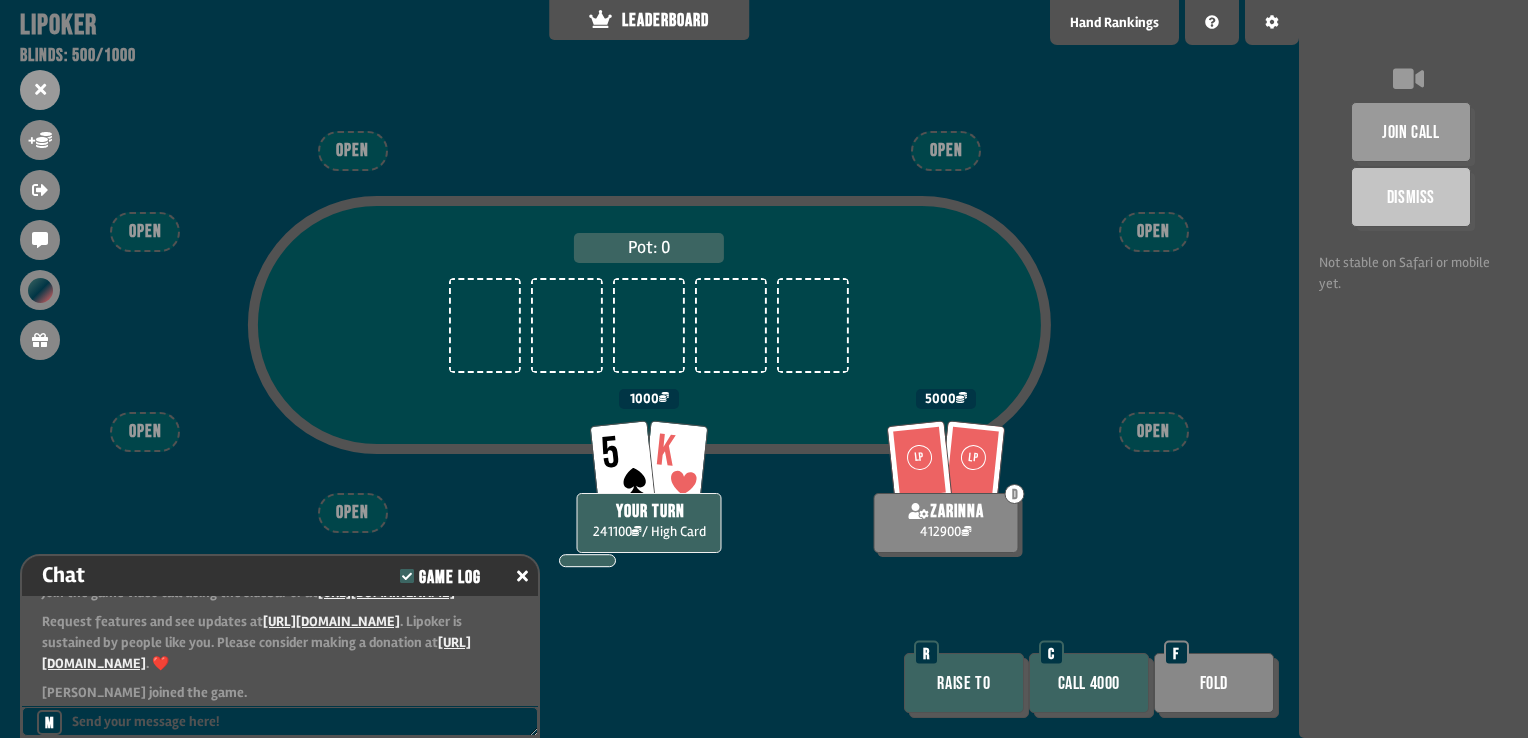 click on "Call 4000" at bounding box center (1089, 683) 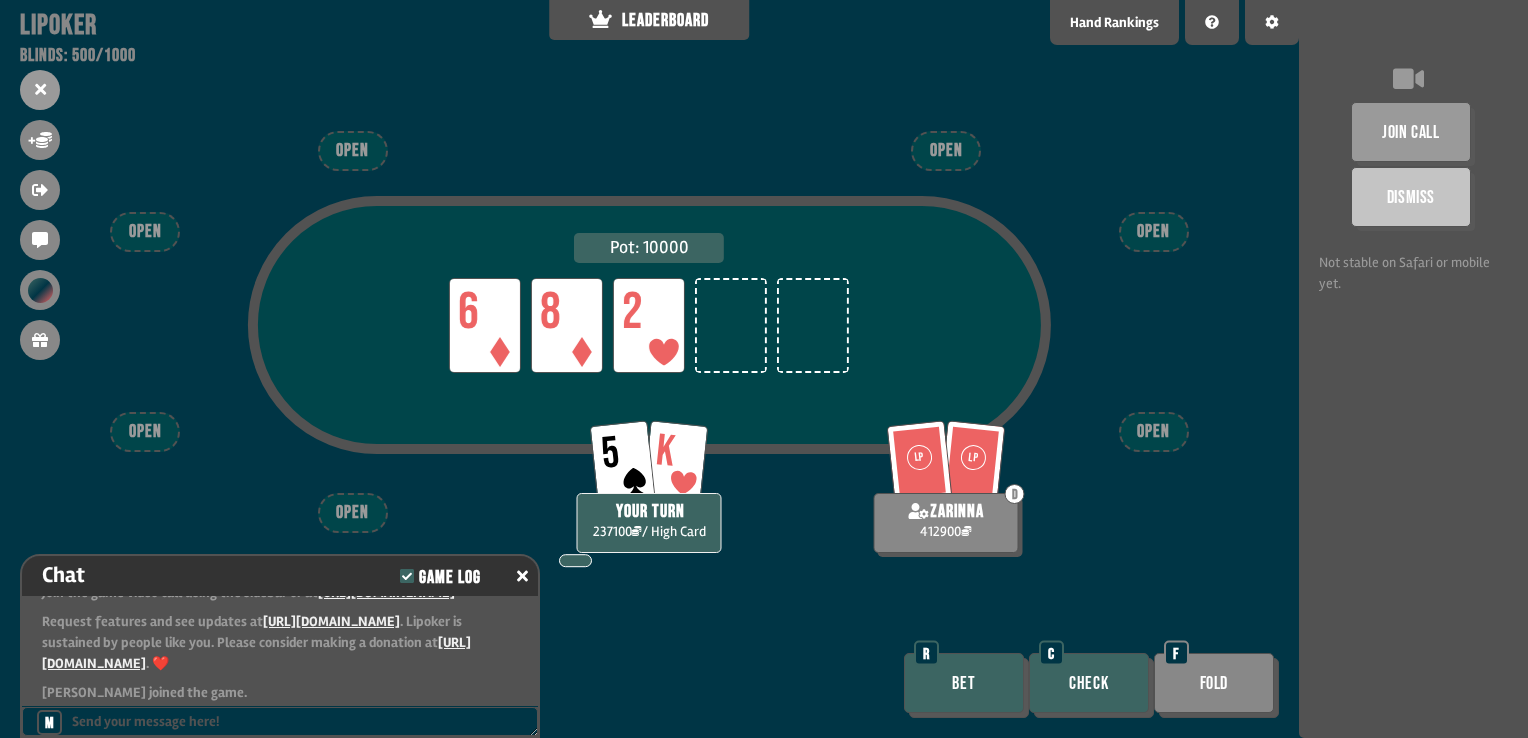 click on "Check" at bounding box center [1089, 683] 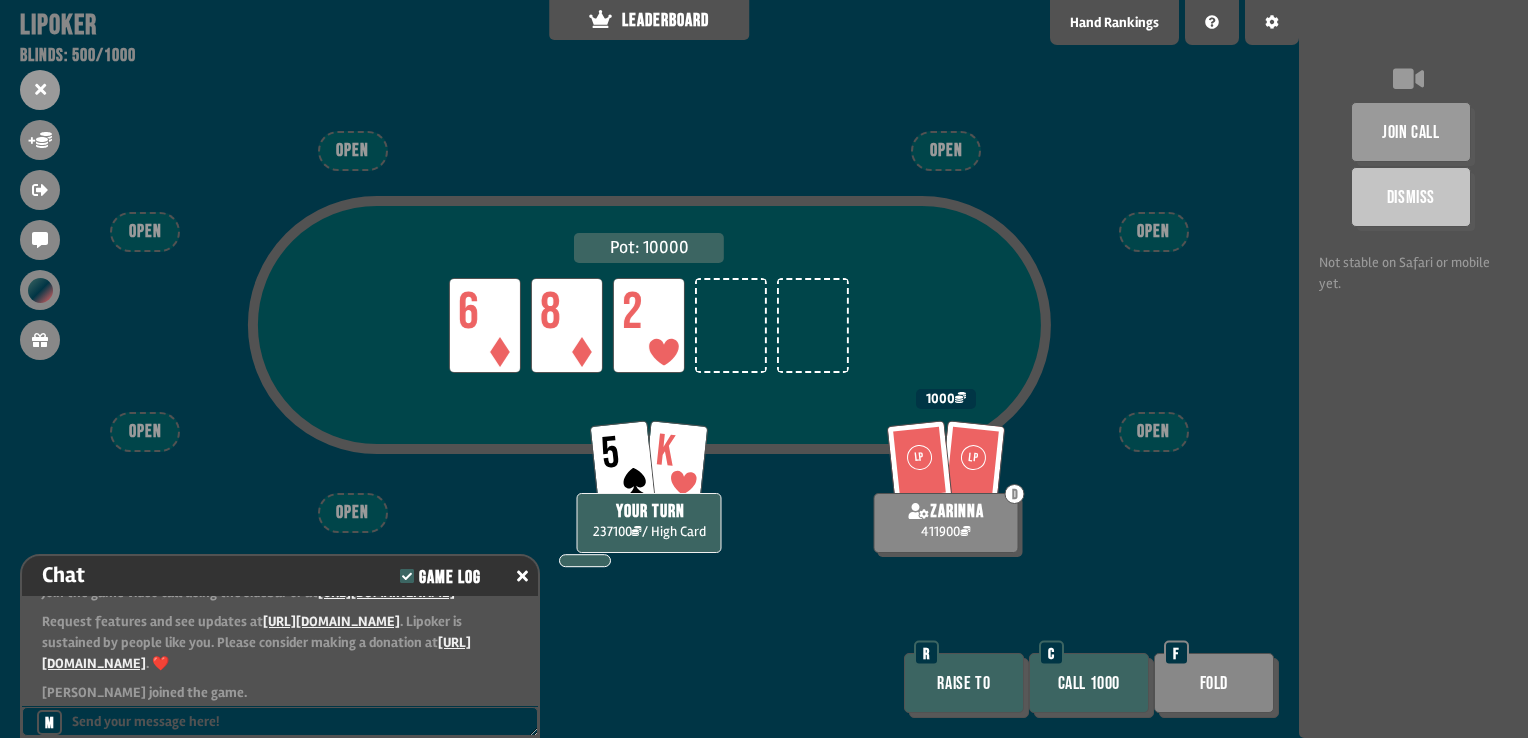 click on "Call 1000" at bounding box center (1089, 683) 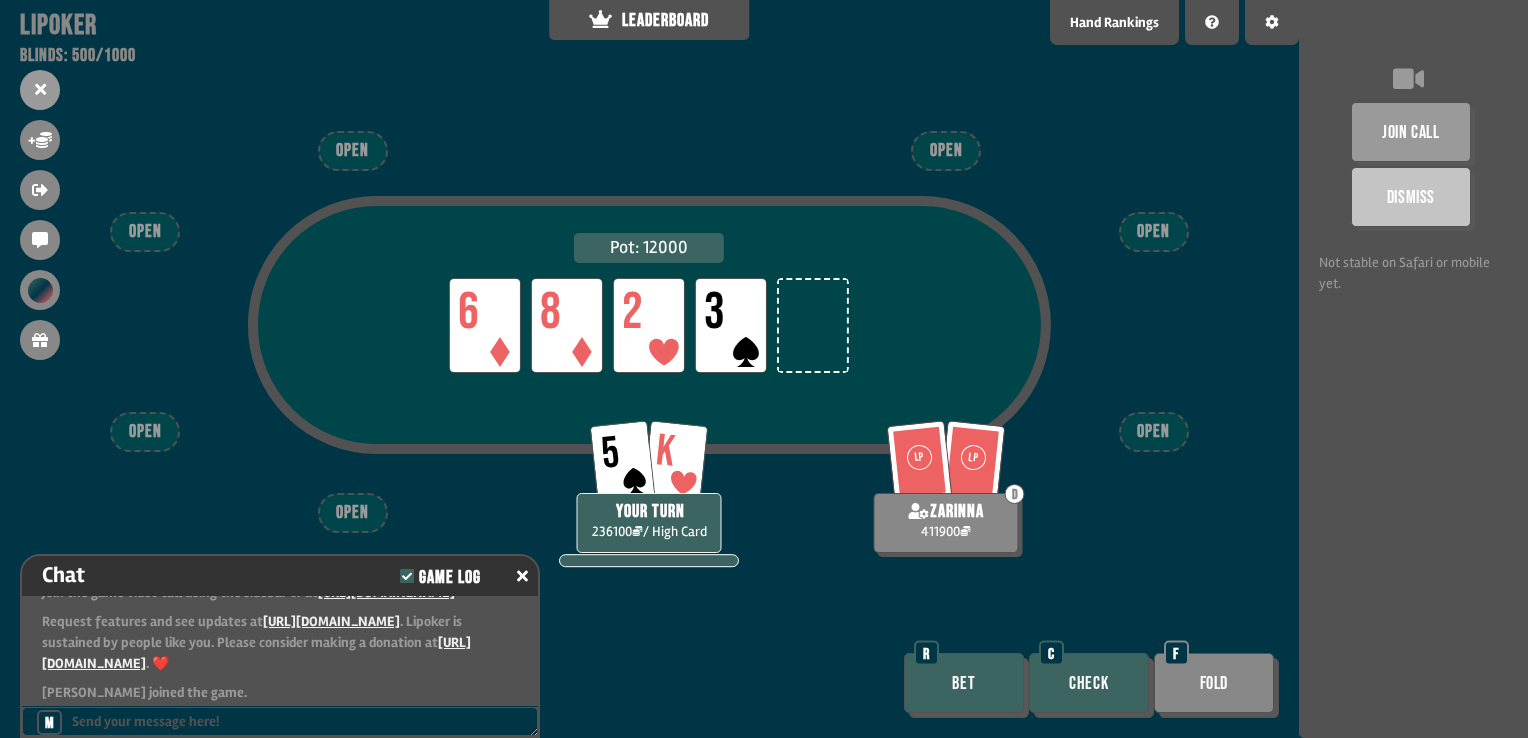 click on "Check" at bounding box center (1089, 683) 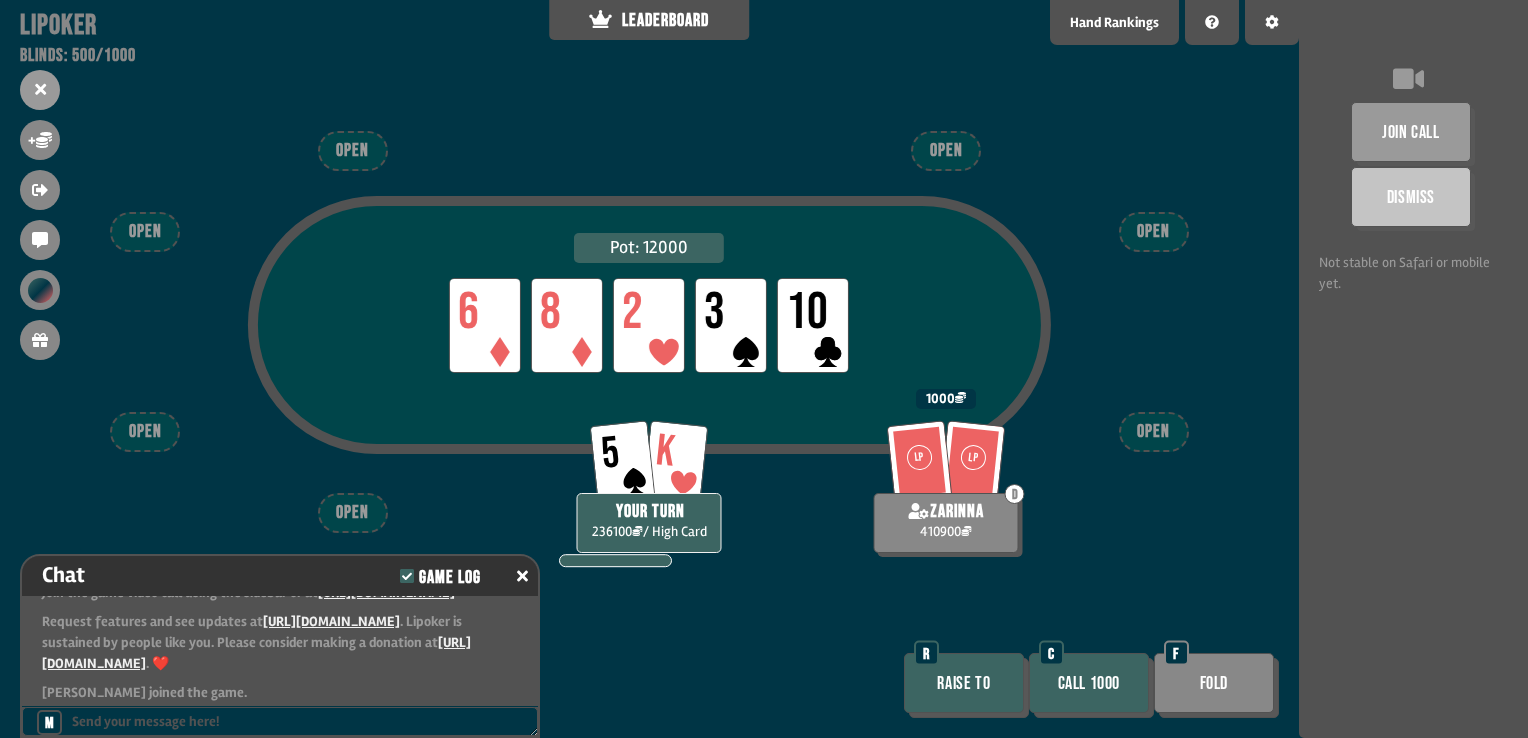 click on "Call 1000" at bounding box center [1089, 683] 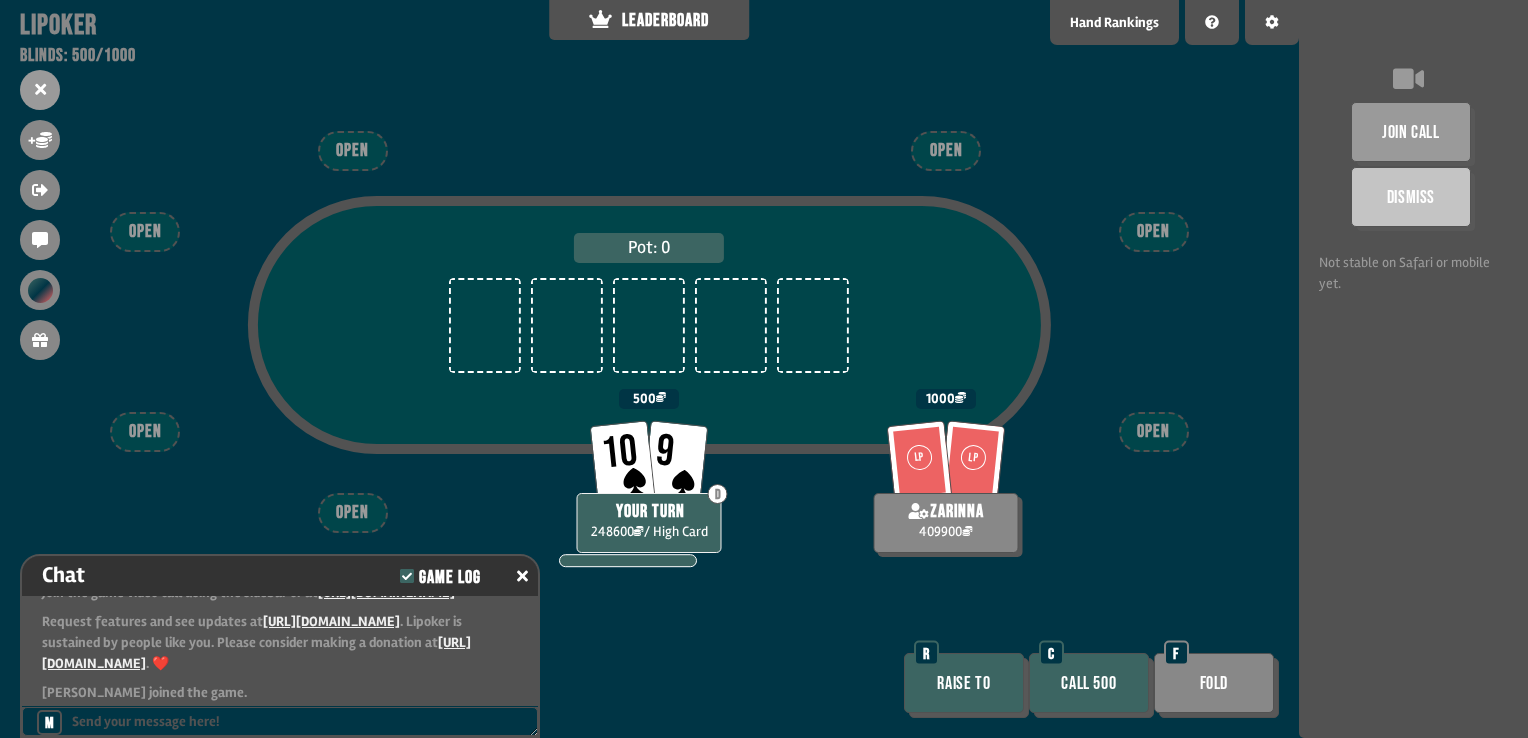 click on "Call 500" at bounding box center [1089, 683] 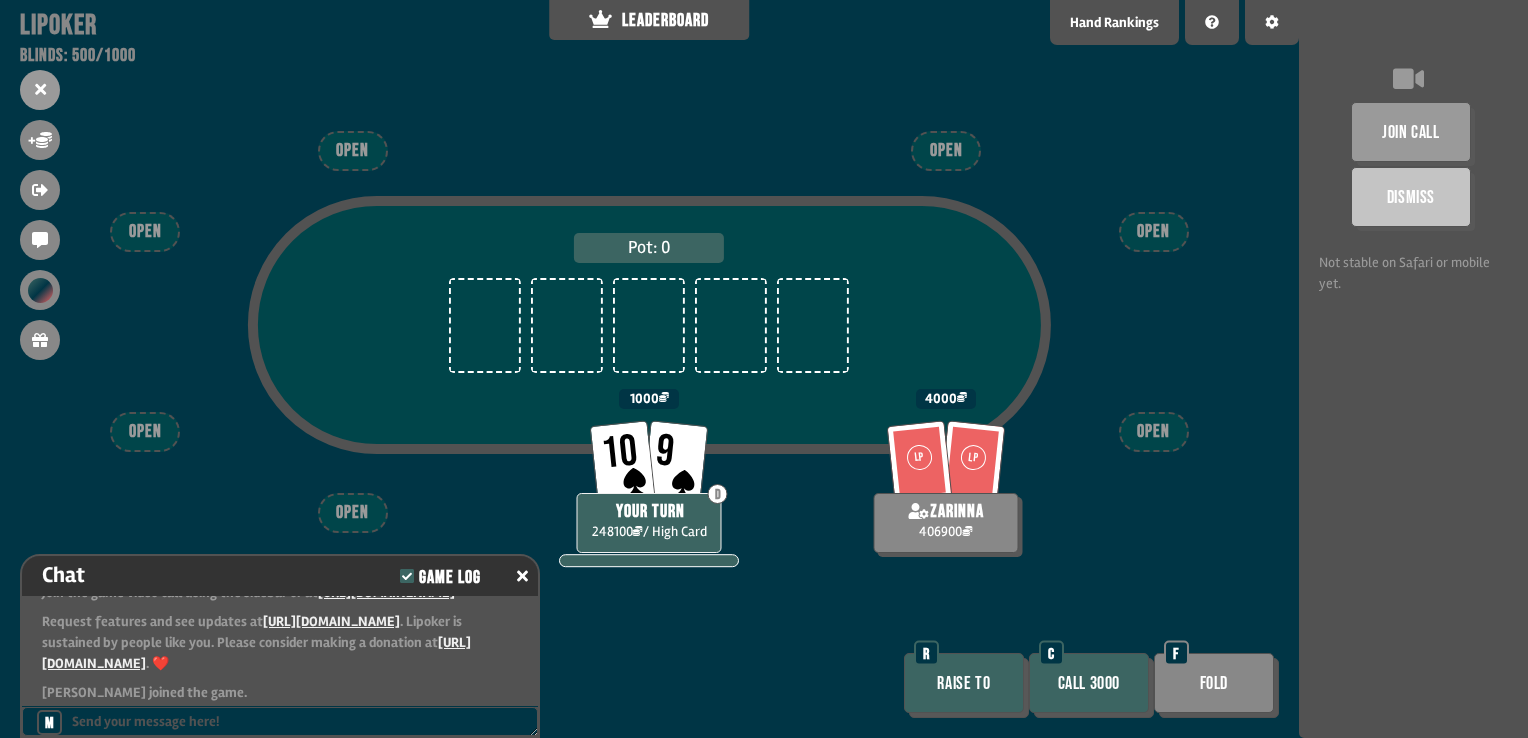 click on "Call 3000" at bounding box center [1089, 683] 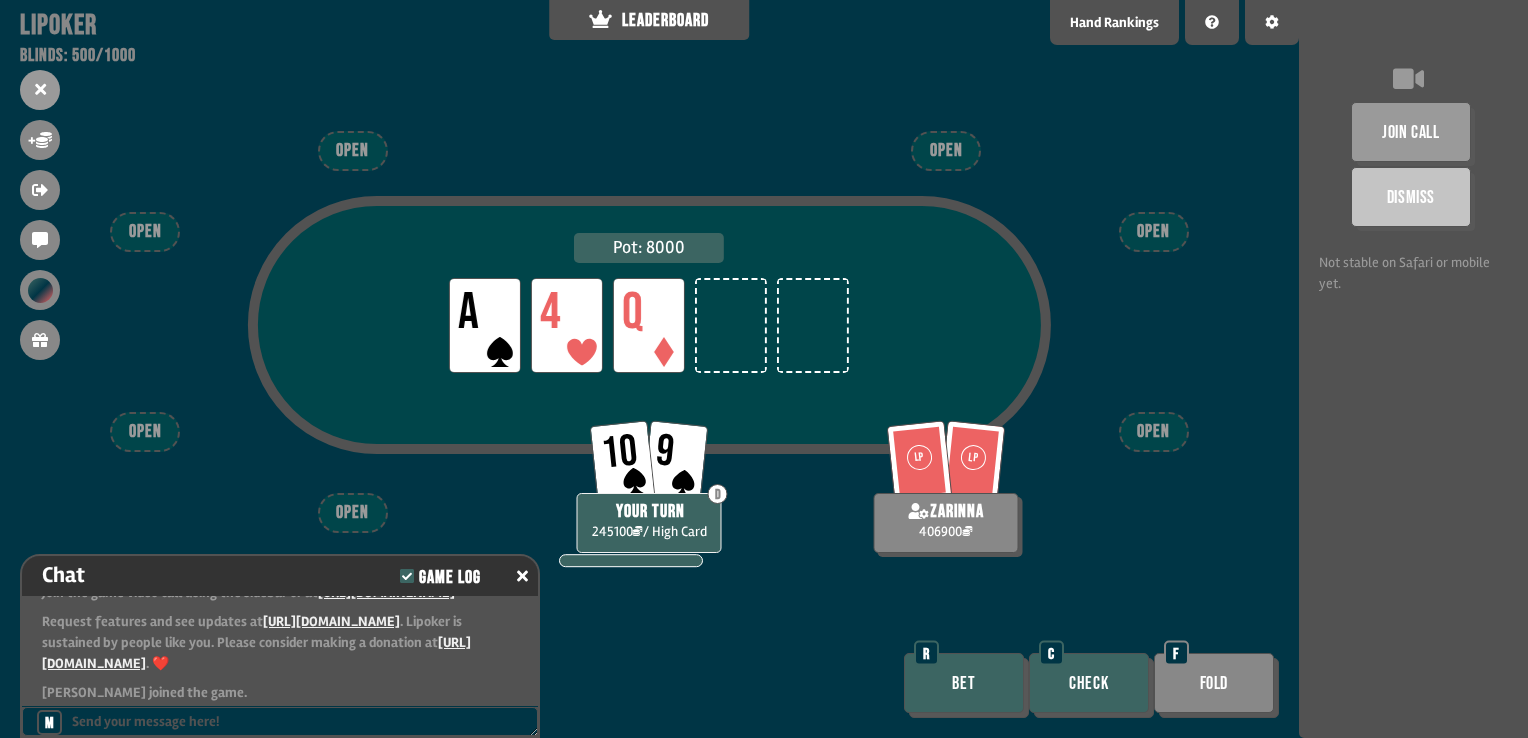 click on "Check" at bounding box center (1089, 683) 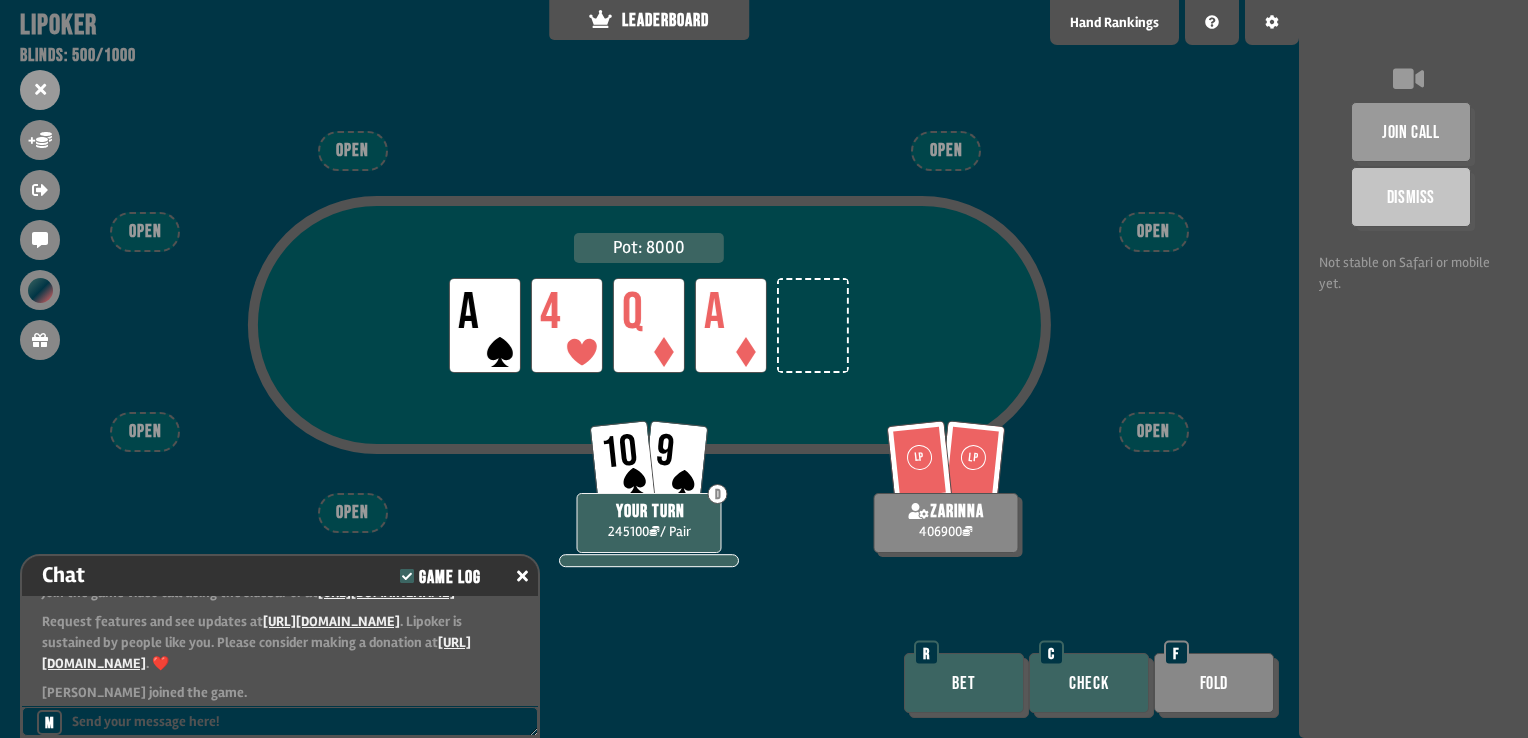 click on "Check" at bounding box center (1089, 683) 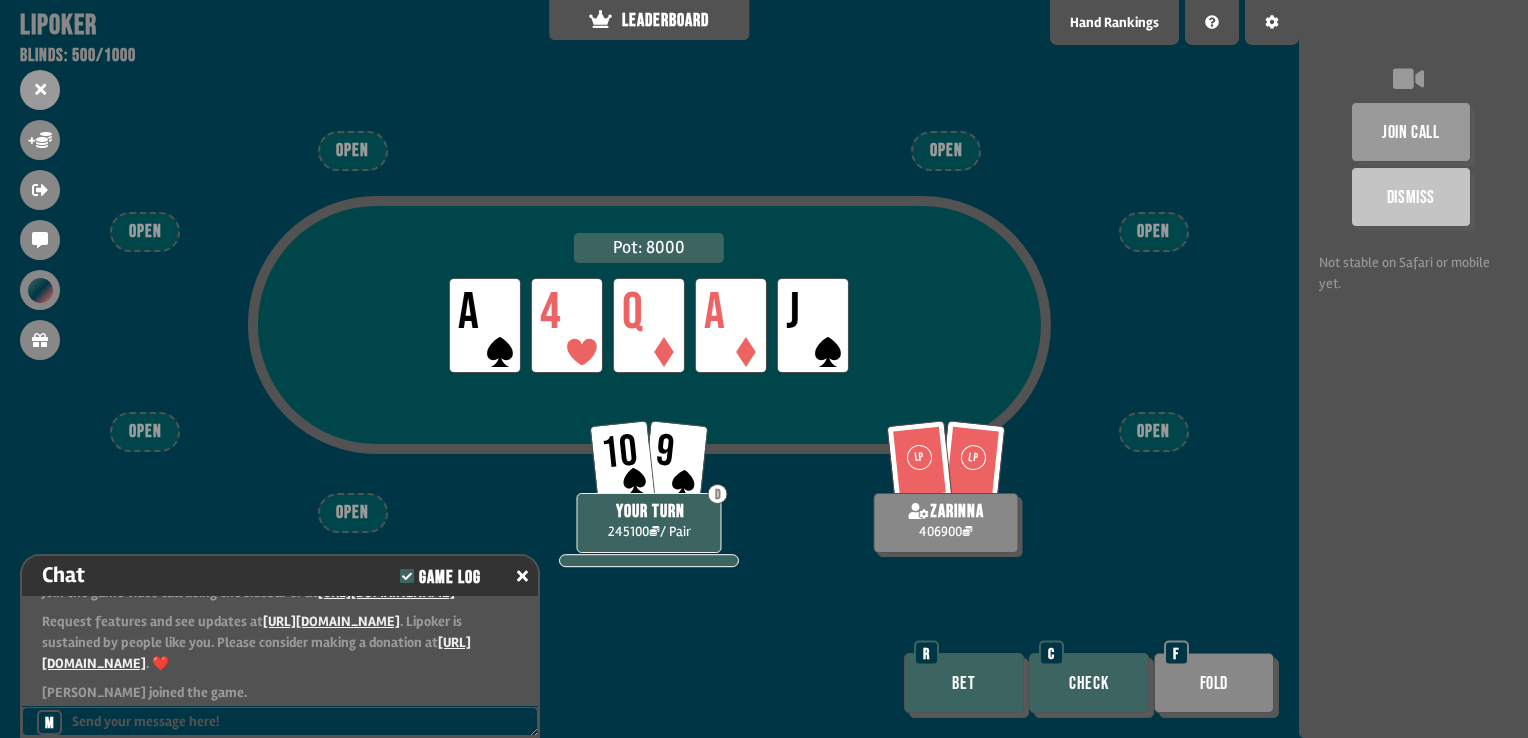 click on "Check" at bounding box center (1089, 683) 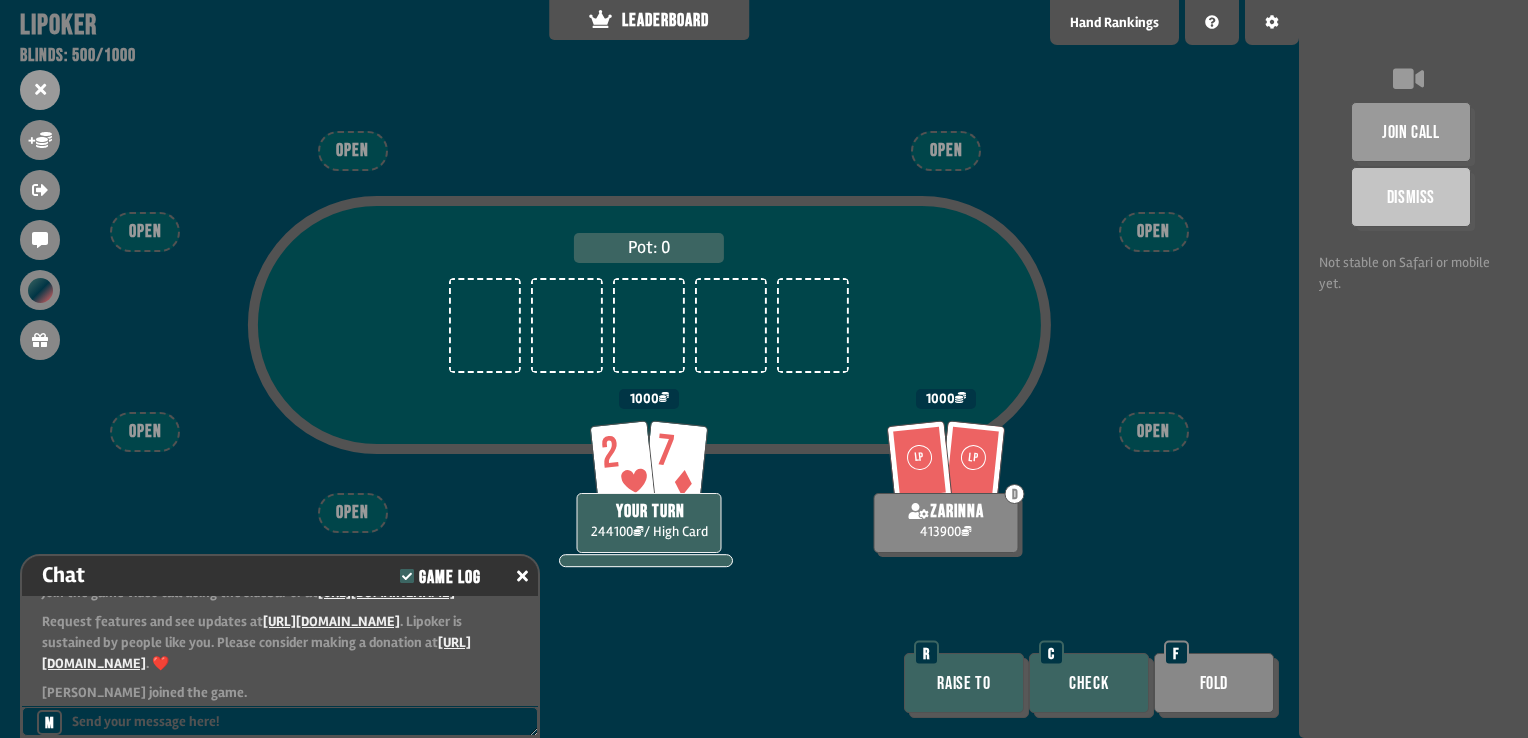 click on "Check" at bounding box center (1089, 683) 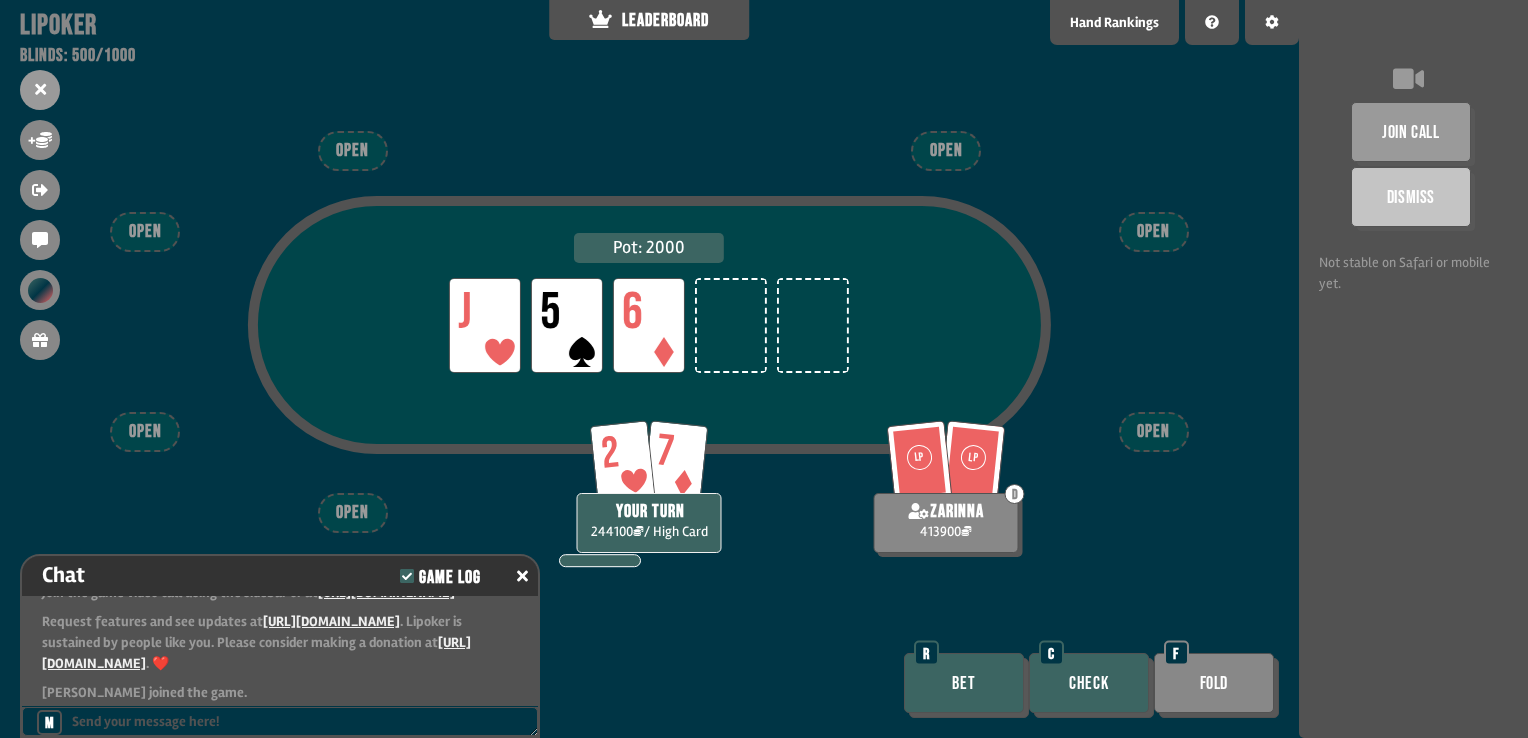 click on "Check" at bounding box center [1089, 683] 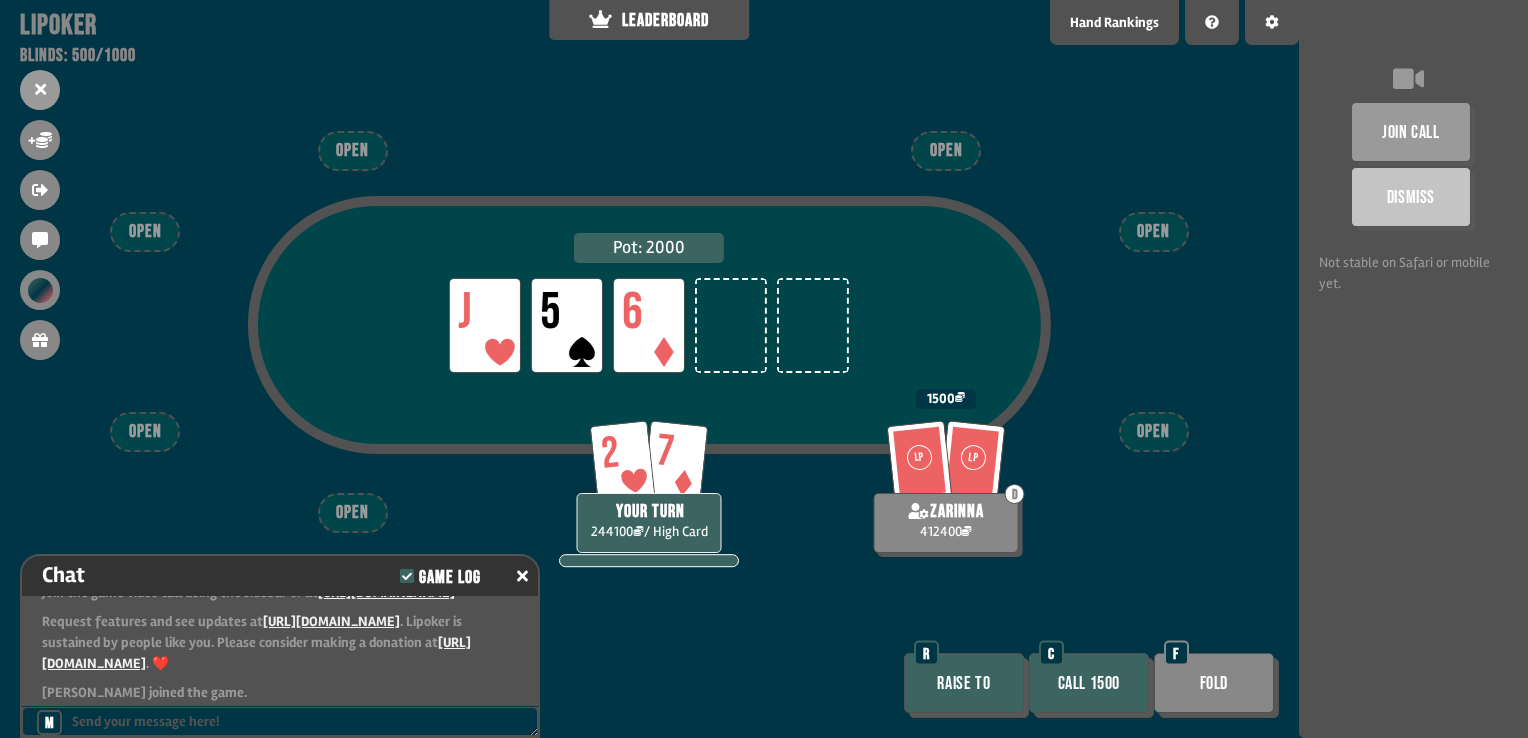click on "Call 1500" at bounding box center [1089, 683] 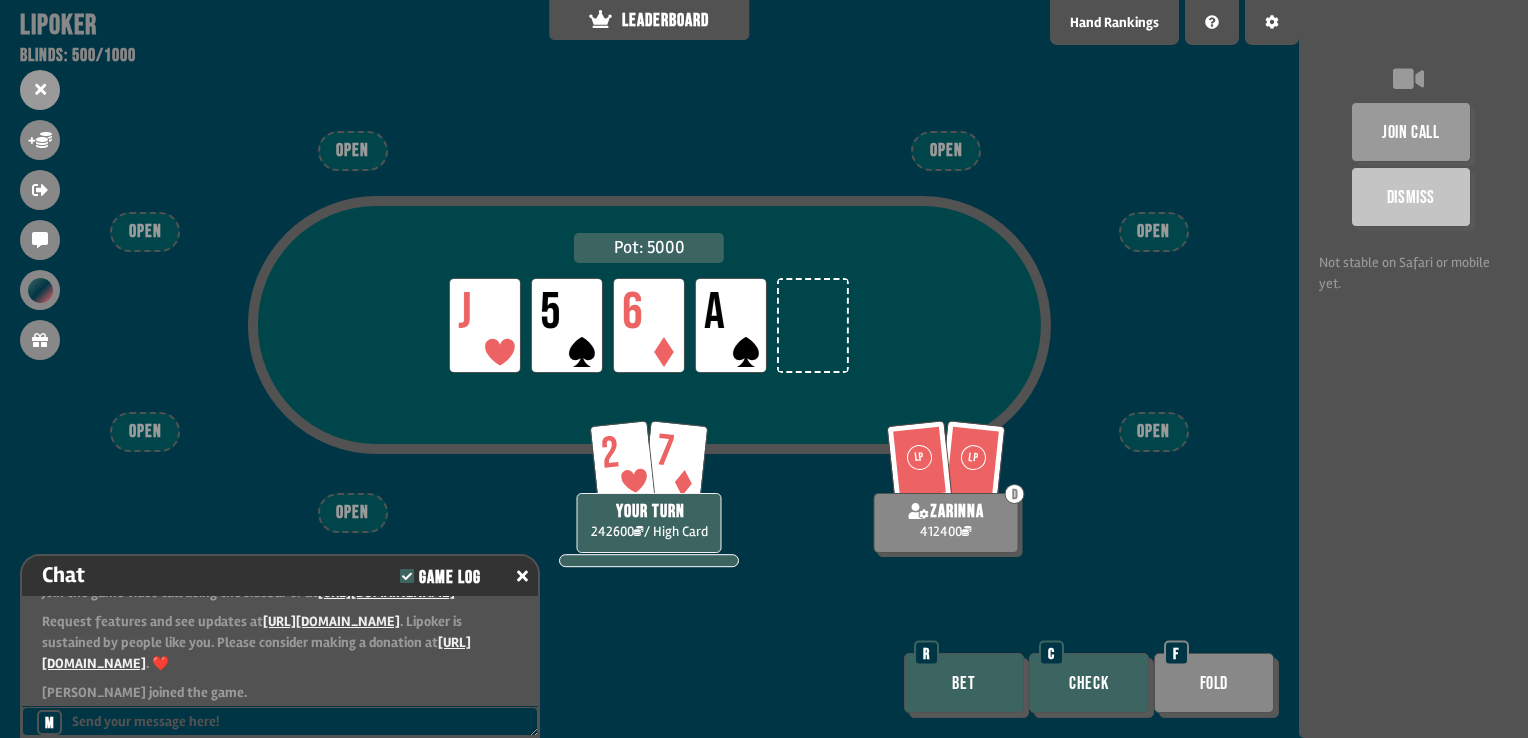click on "Check" at bounding box center (1089, 683) 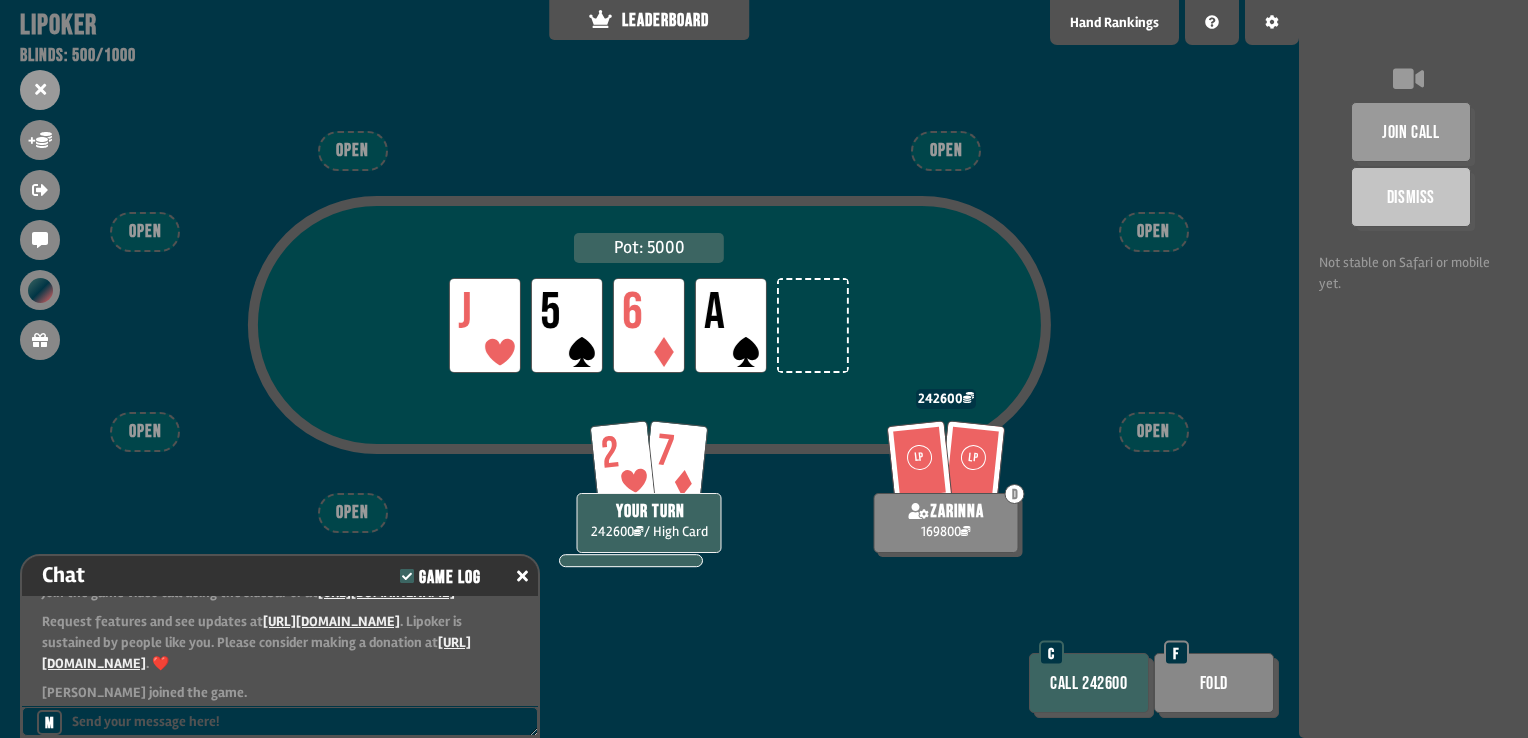 click on "Fold" at bounding box center (1214, 683) 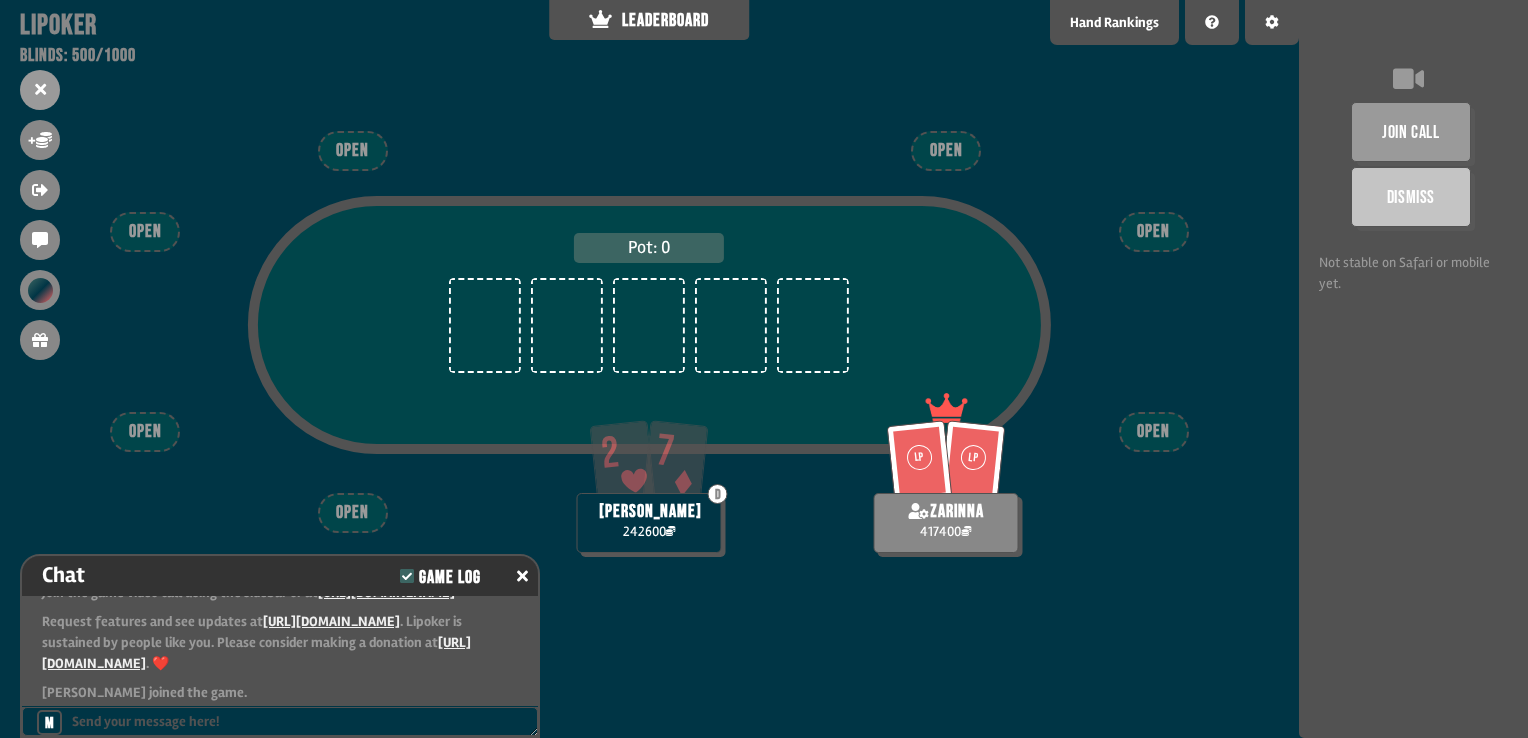 scroll, scrollTop: 98, scrollLeft: 0, axis: vertical 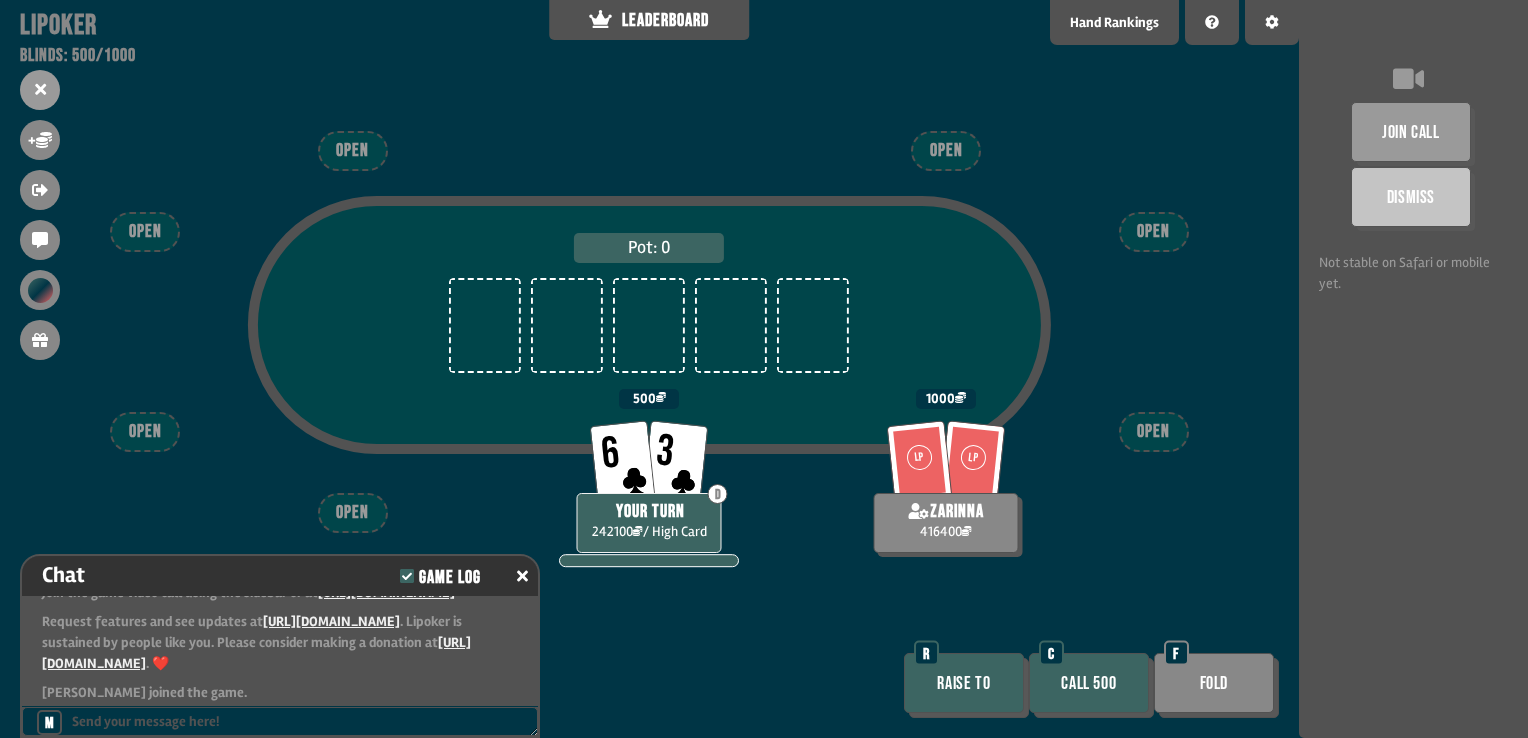 click on "Call 500" at bounding box center [1089, 683] 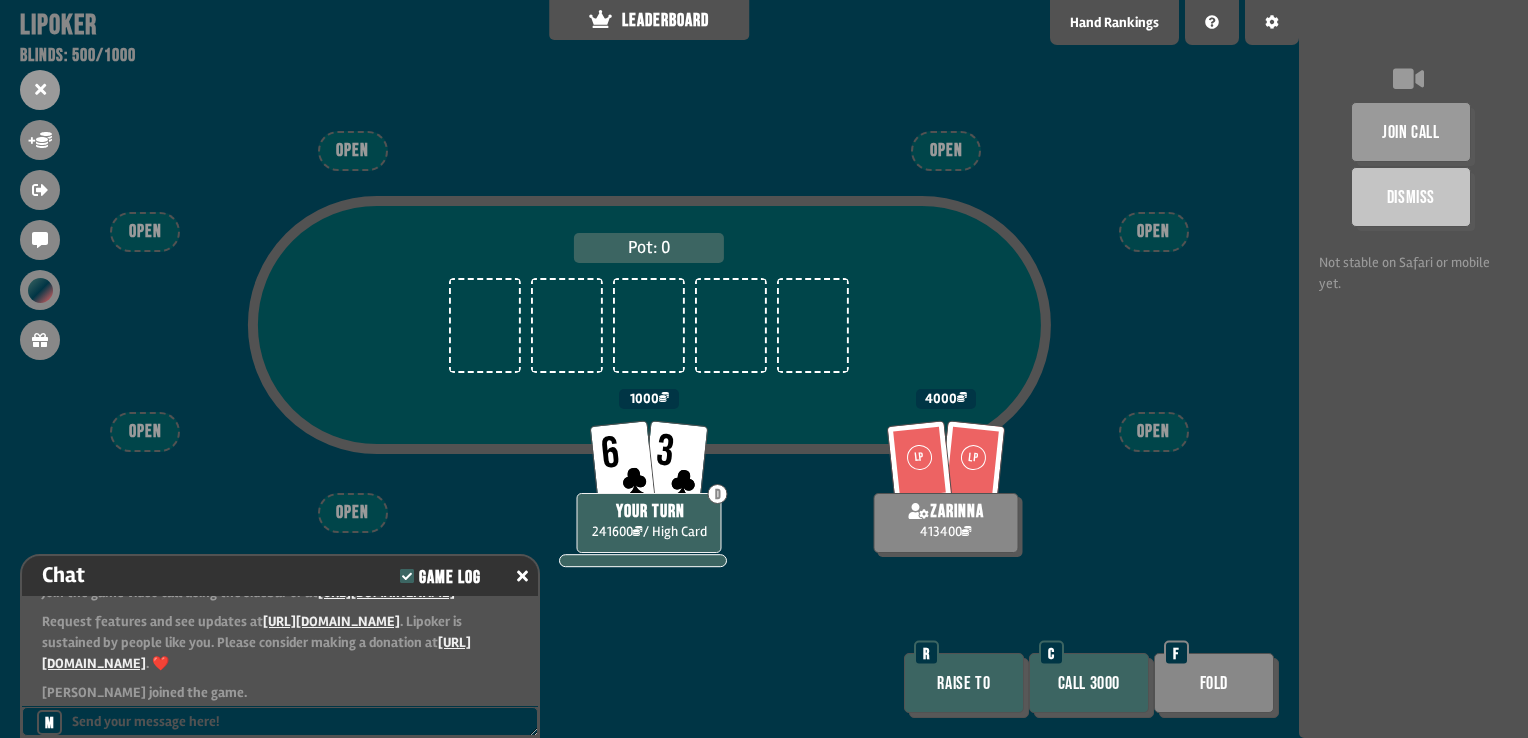 click on "Call 3000" at bounding box center [1089, 683] 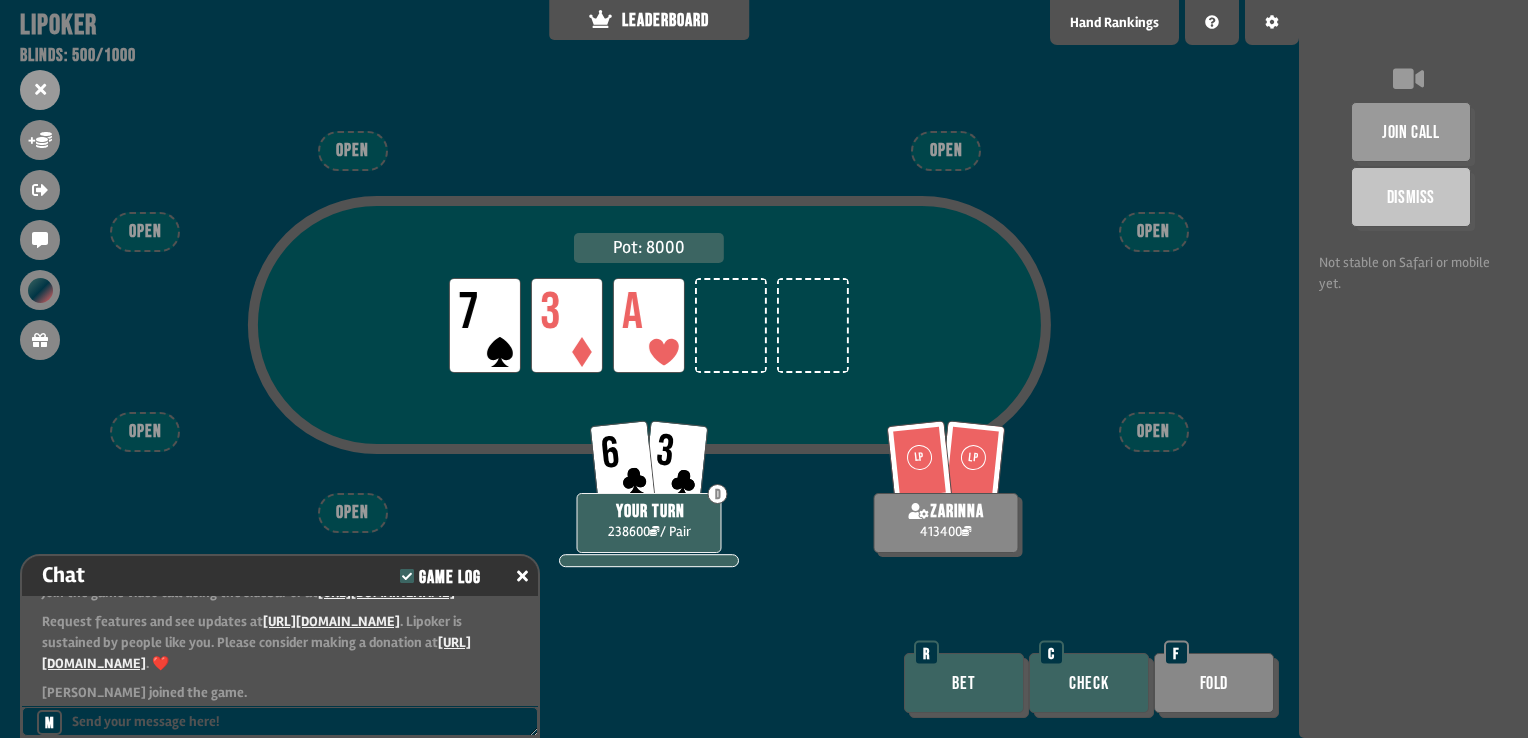 click on "Bet" at bounding box center (964, 683) 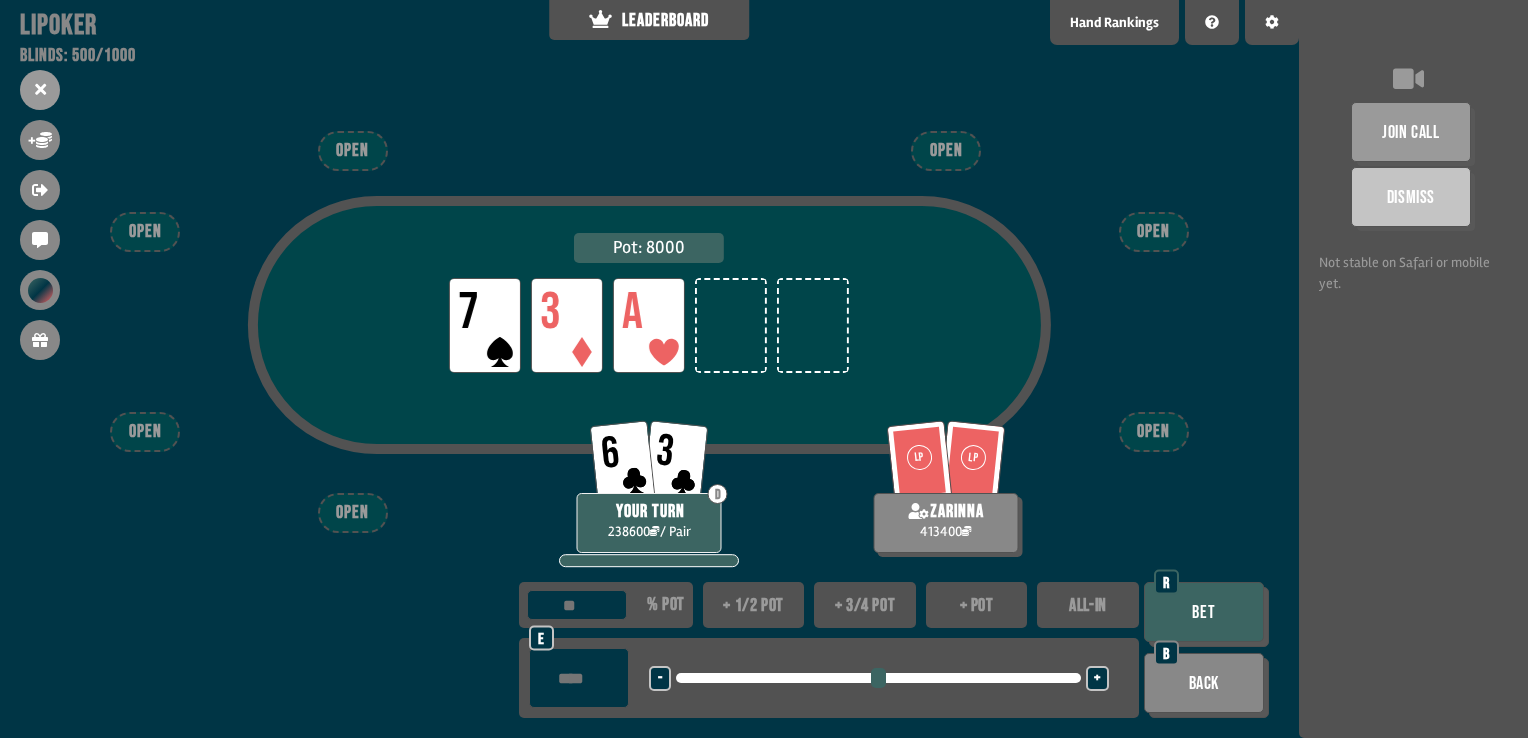 click on "+ pot" at bounding box center (977, 605) 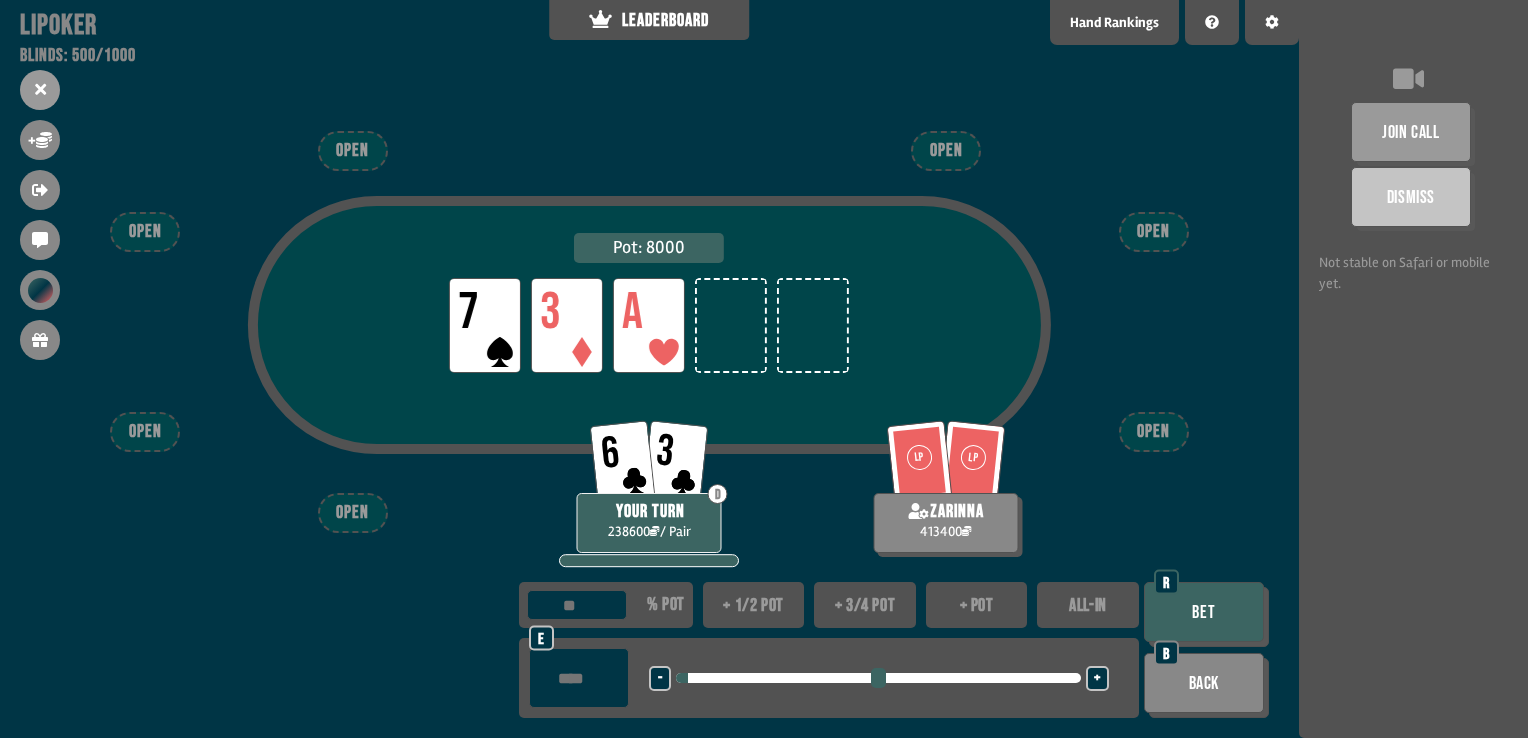 click on "Bet" at bounding box center [1204, 612] 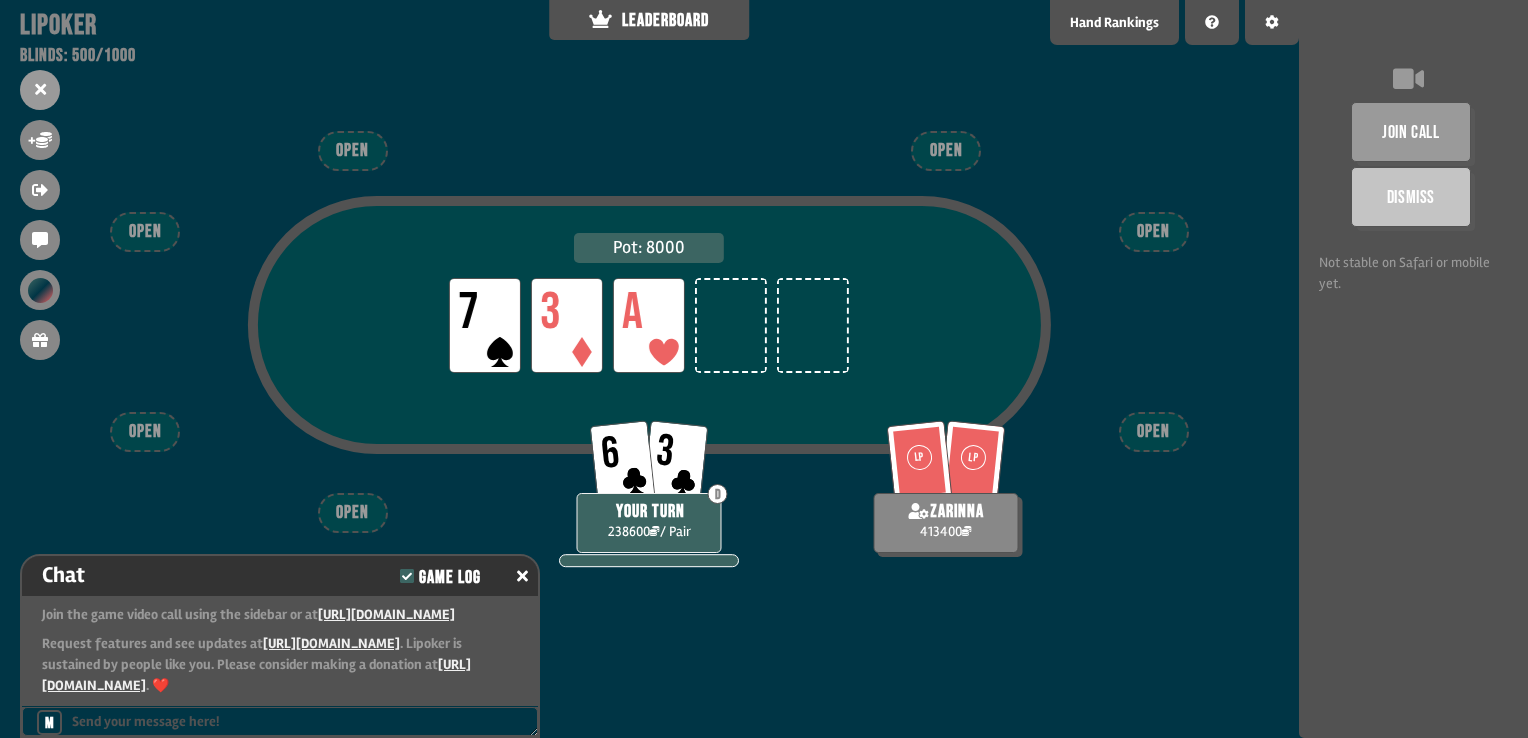 scroll, scrollTop: 5292, scrollLeft: 0, axis: vertical 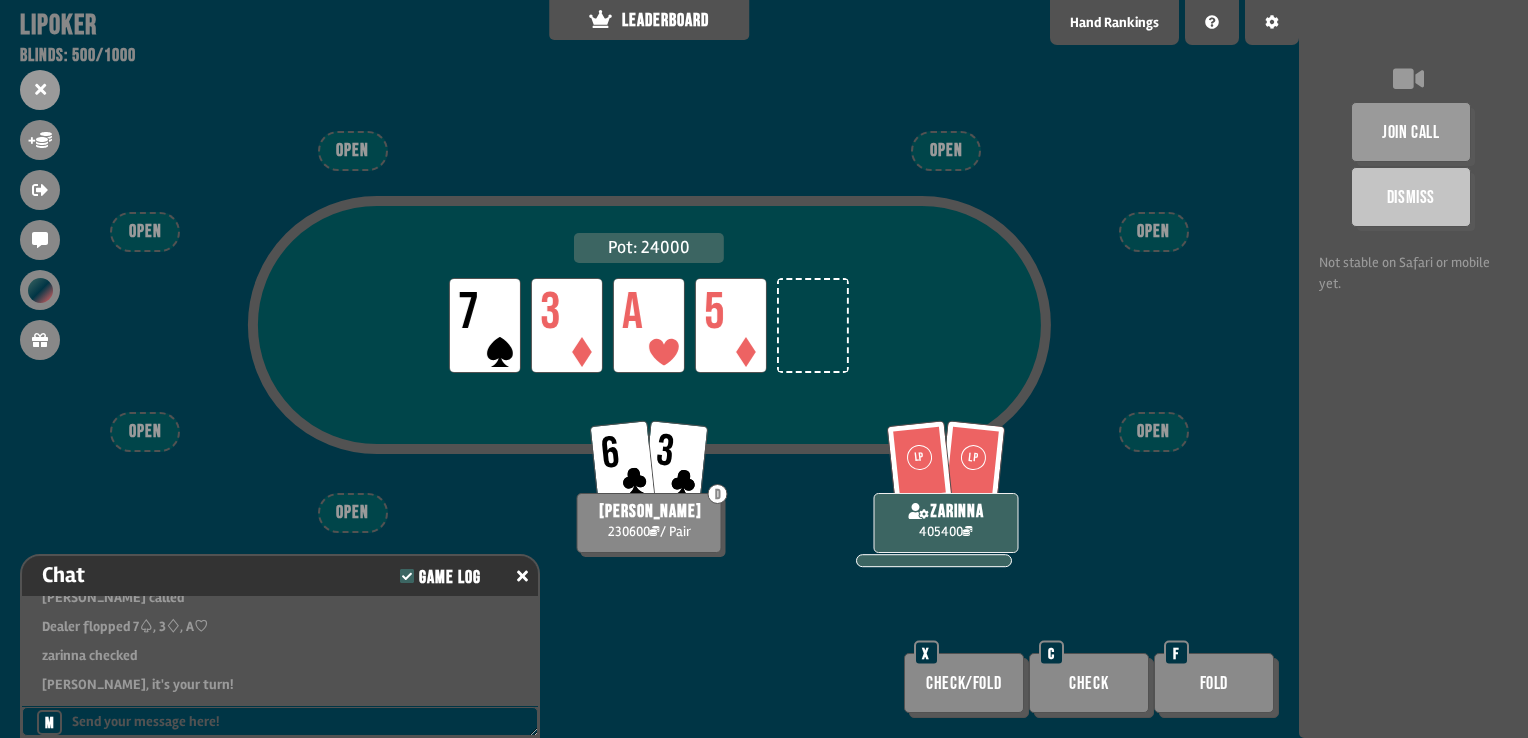 click on "Check" at bounding box center [1089, 683] 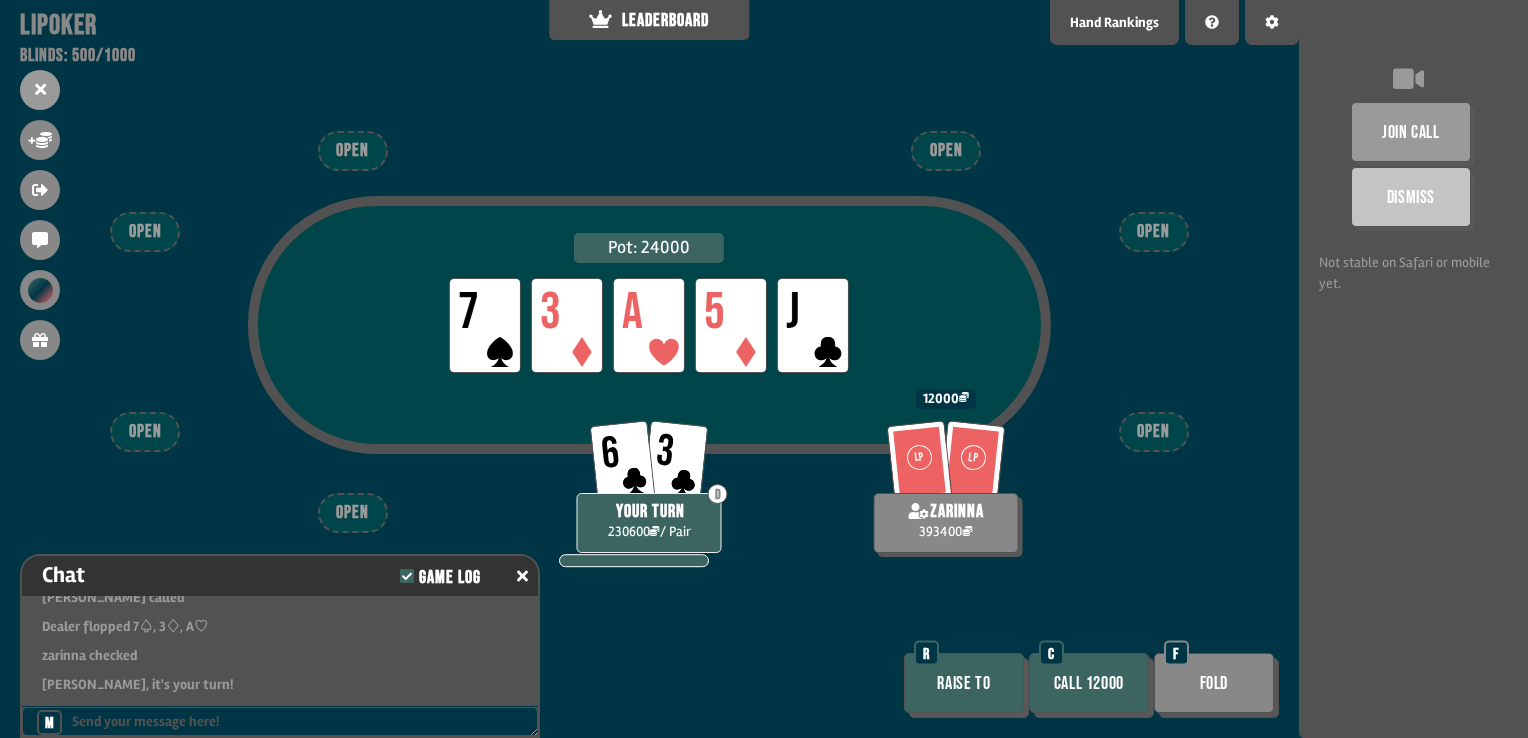 click on "Call 12000" at bounding box center (1089, 683) 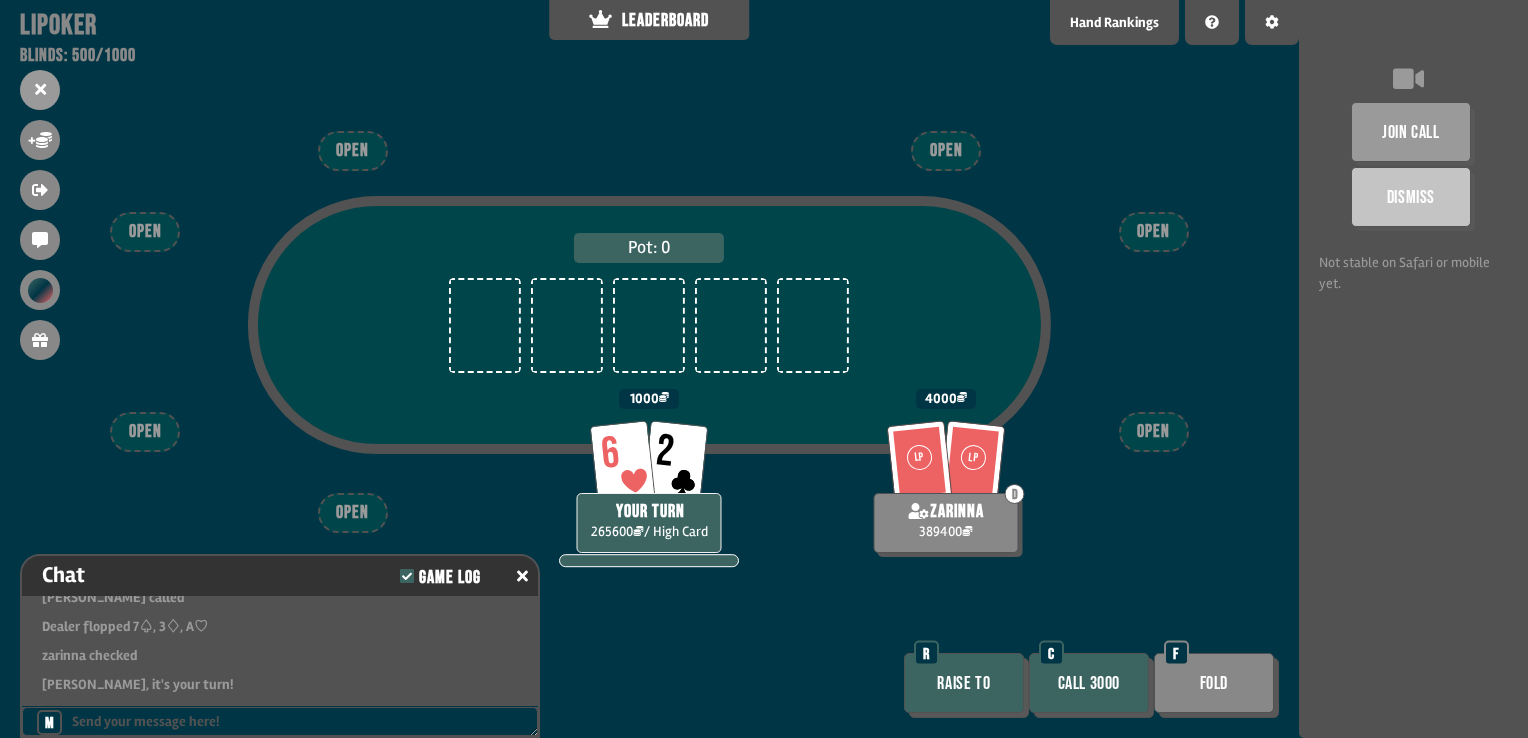 click on "Call 3000" at bounding box center [1089, 683] 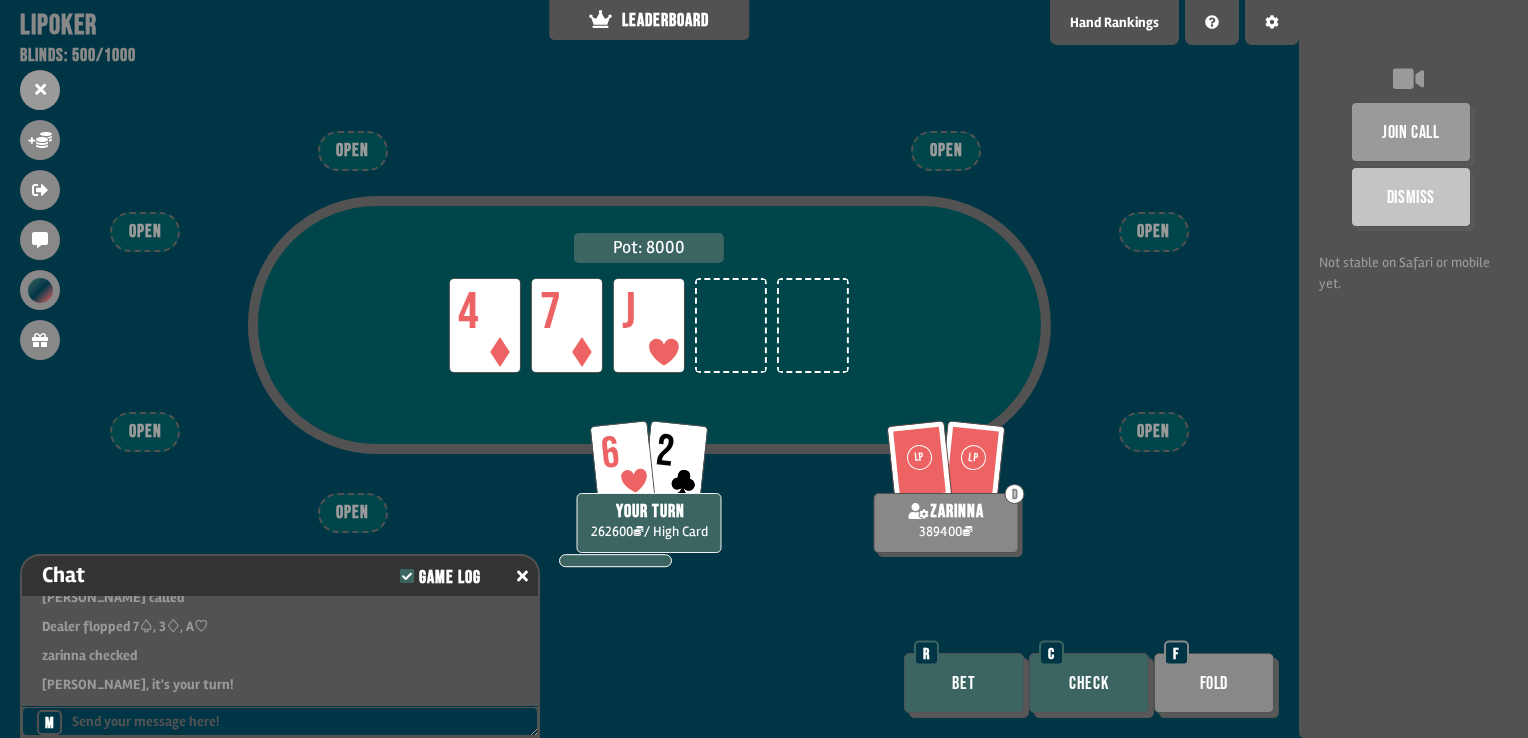click on "Check" at bounding box center [1089, 683] 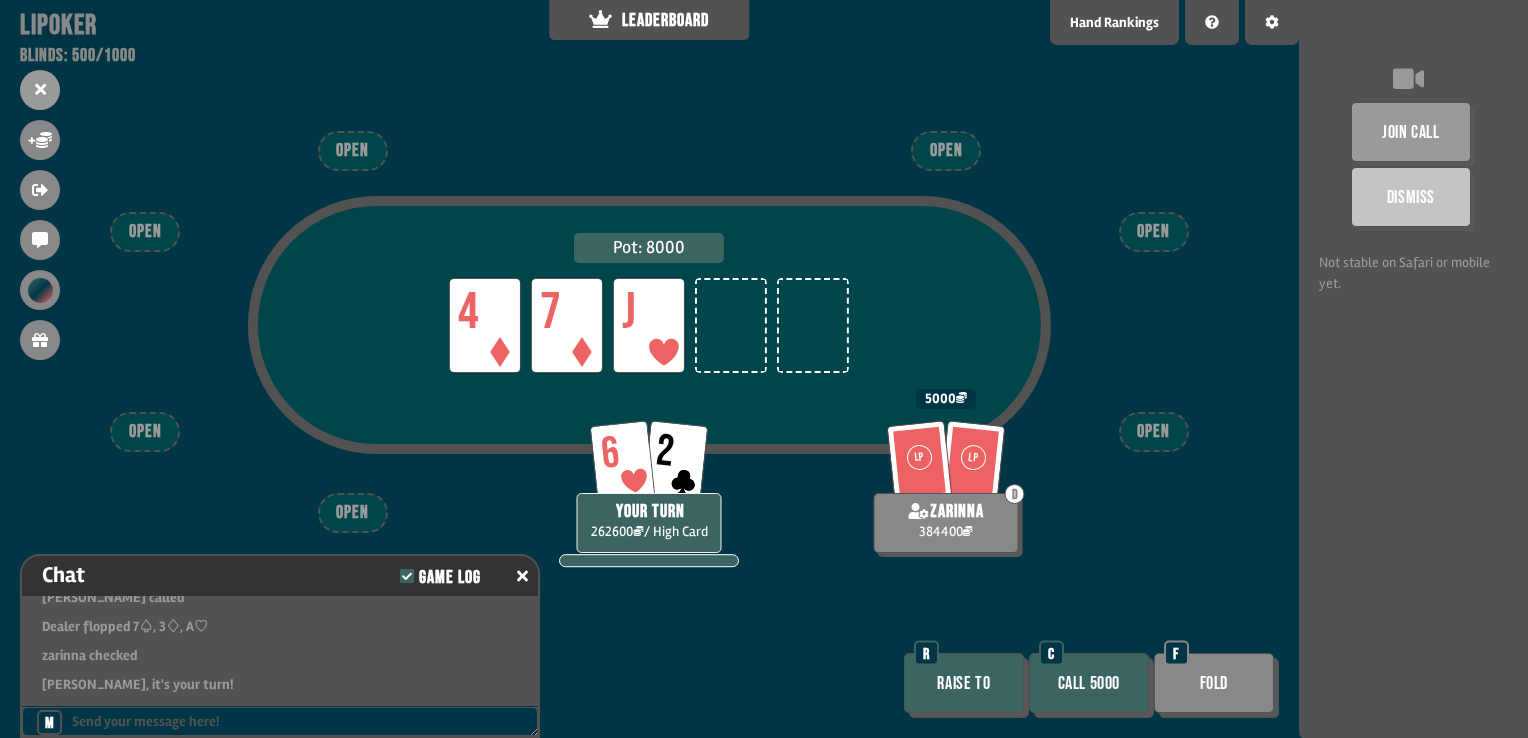 click on "Call 5000" at bounding box center (1089, 683) 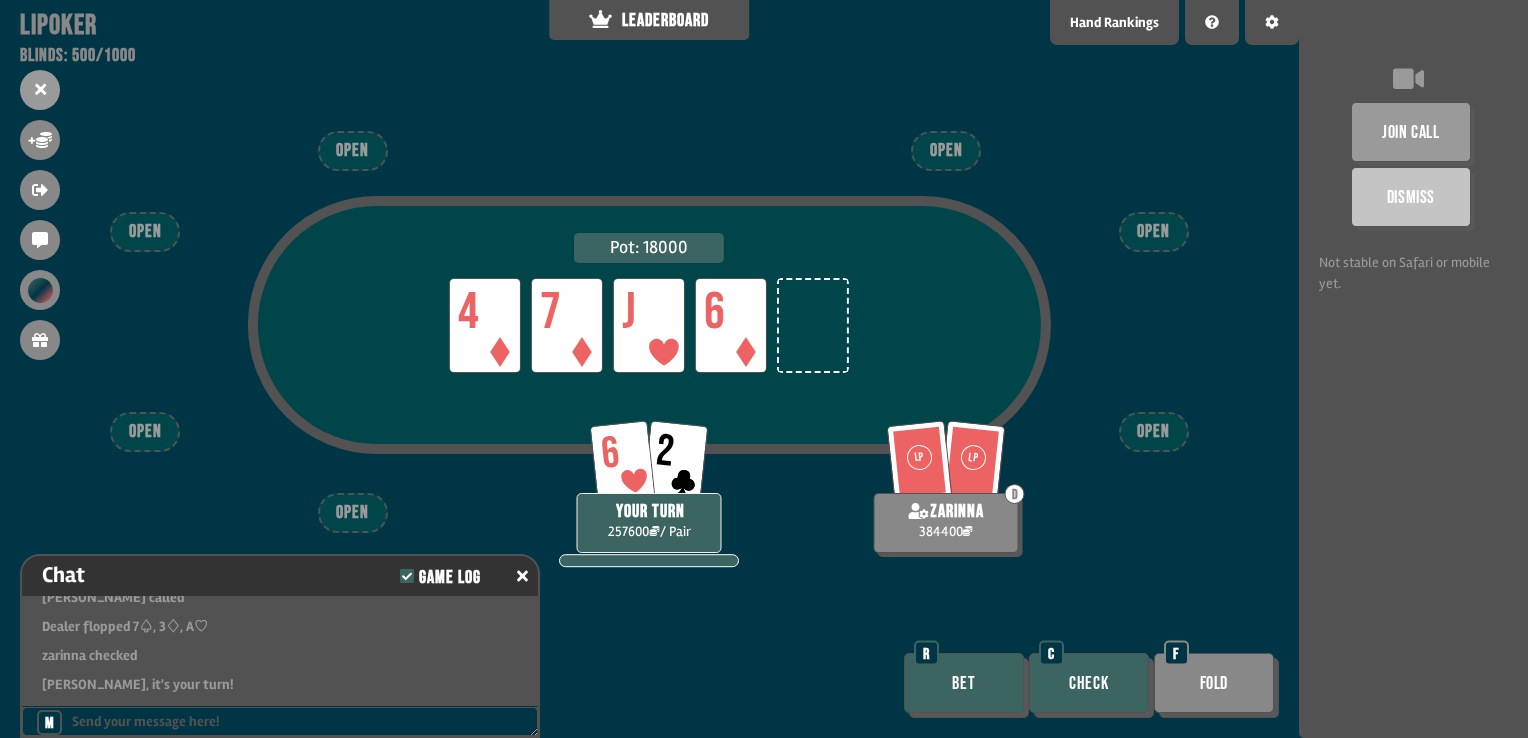 click on "Check" at bounding box center (1089, 683) 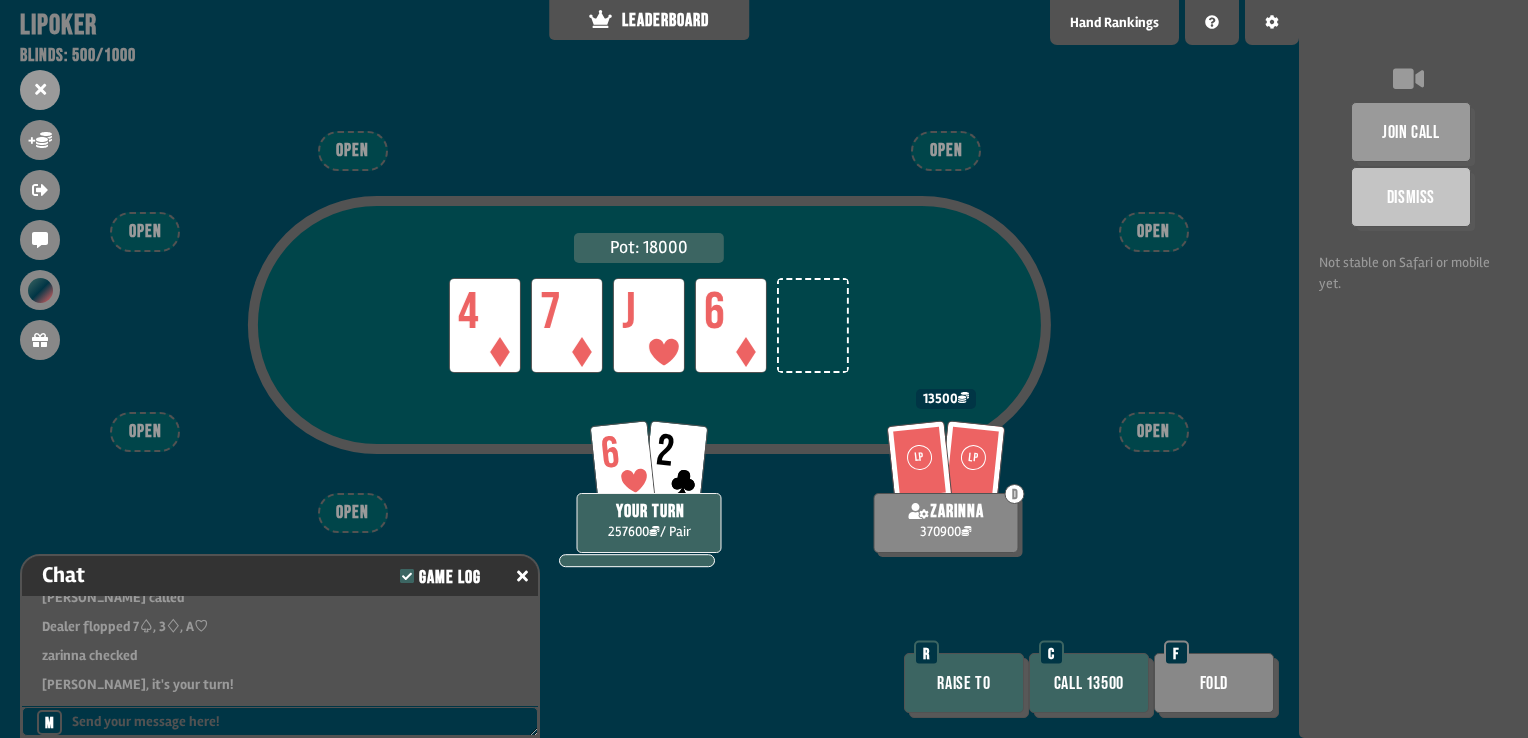 click on "Call 13500" at bounding box center (1089, 683) 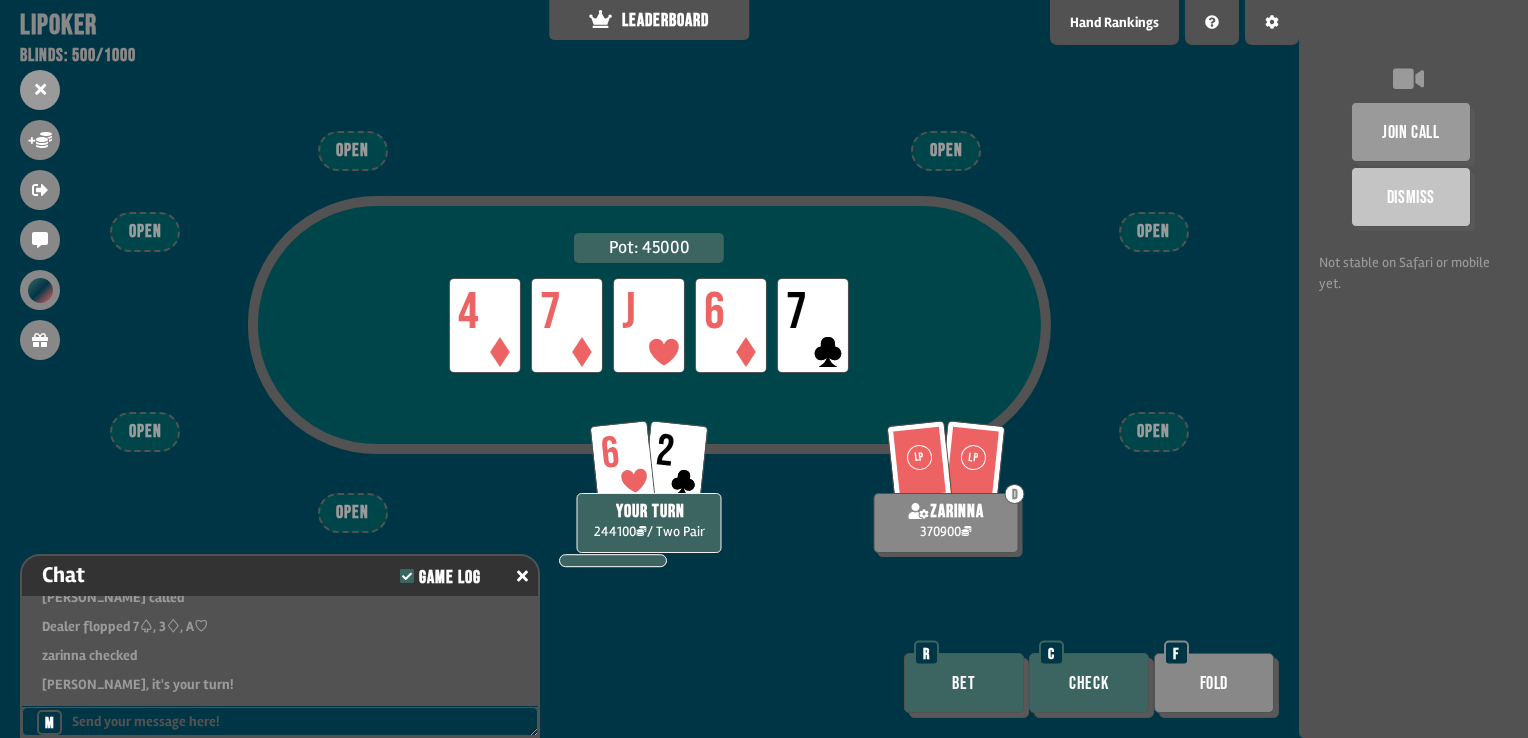 click on "Check" at bounding box center [1089, 683] 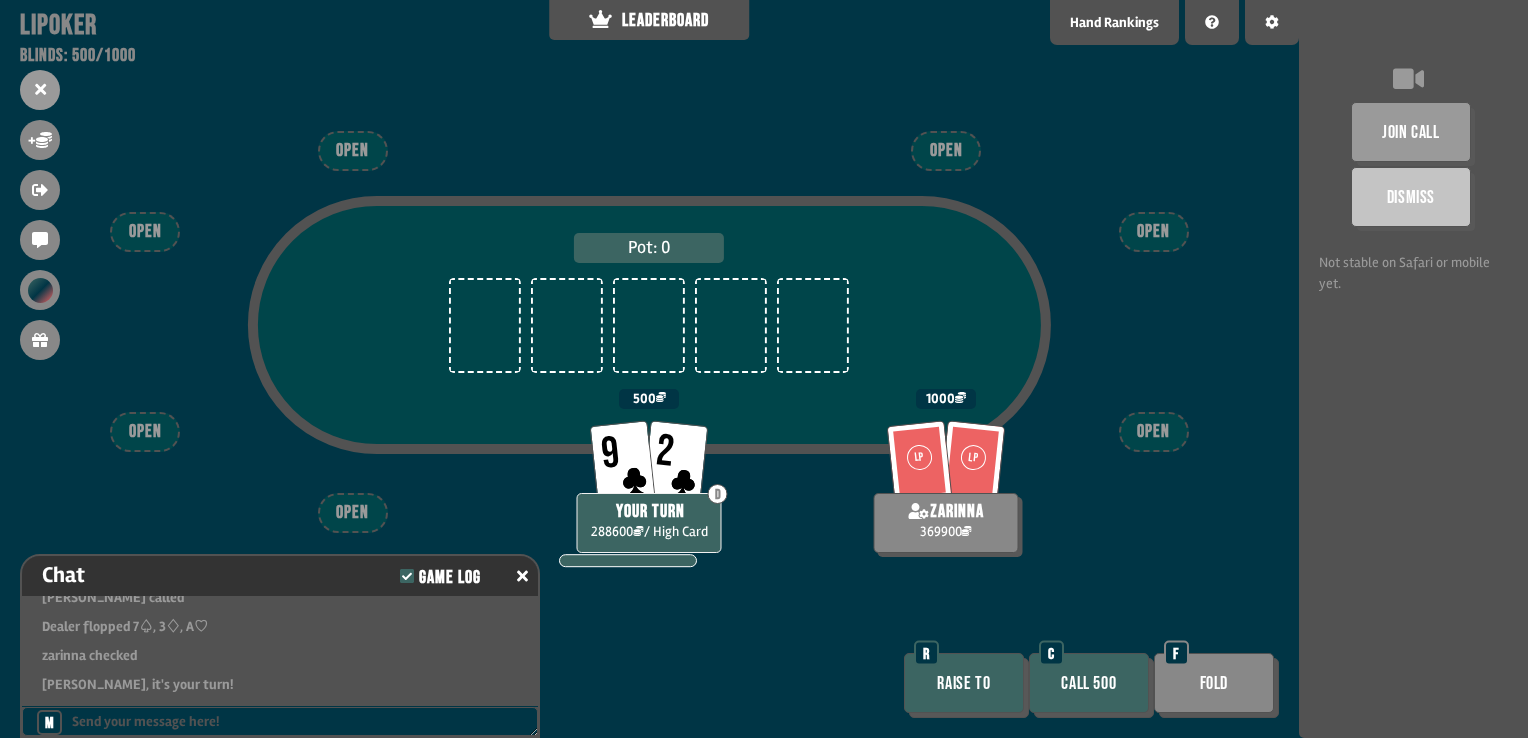 click on "Call 500" at bounding box center [1089, 683] 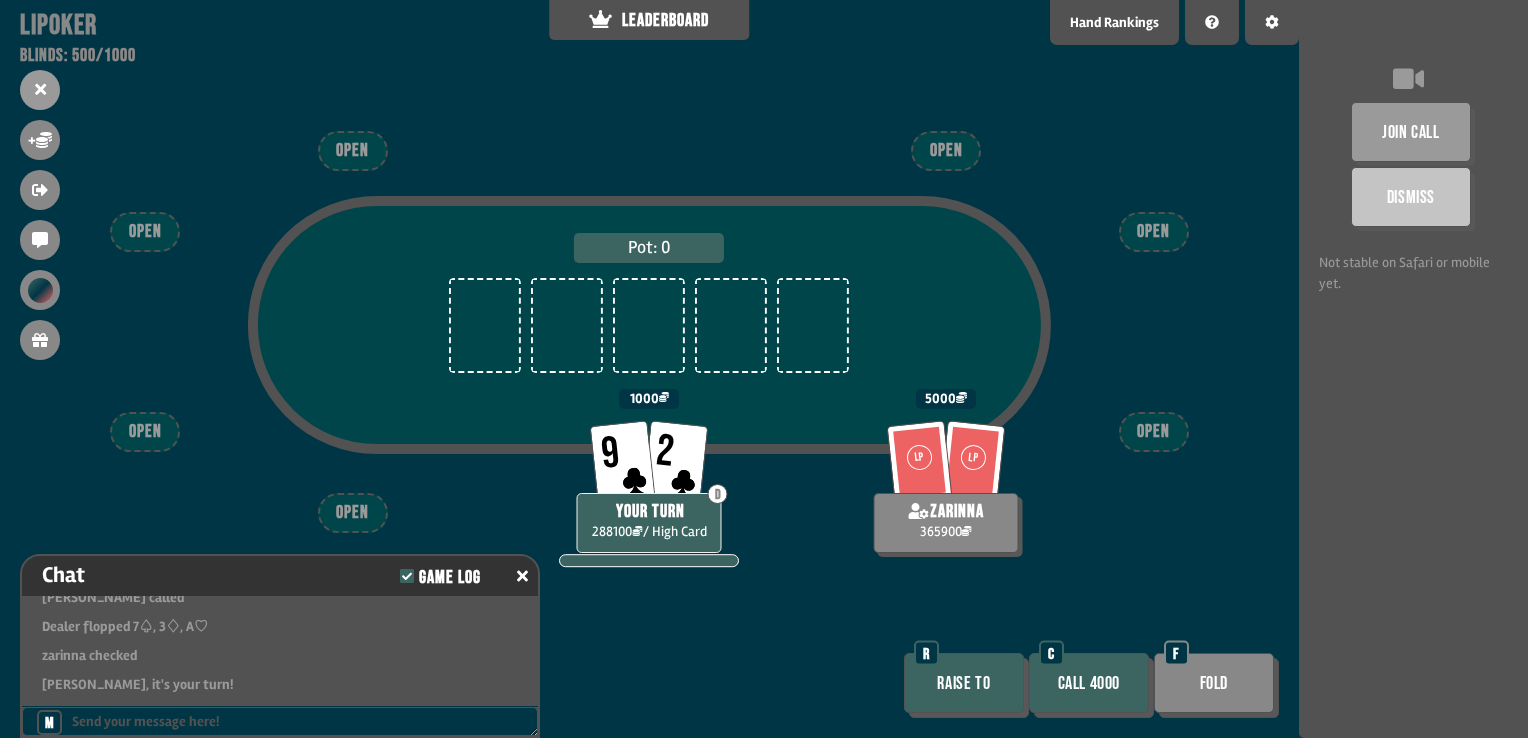 click on "Call 4000" at bounding box center (1089, 683) 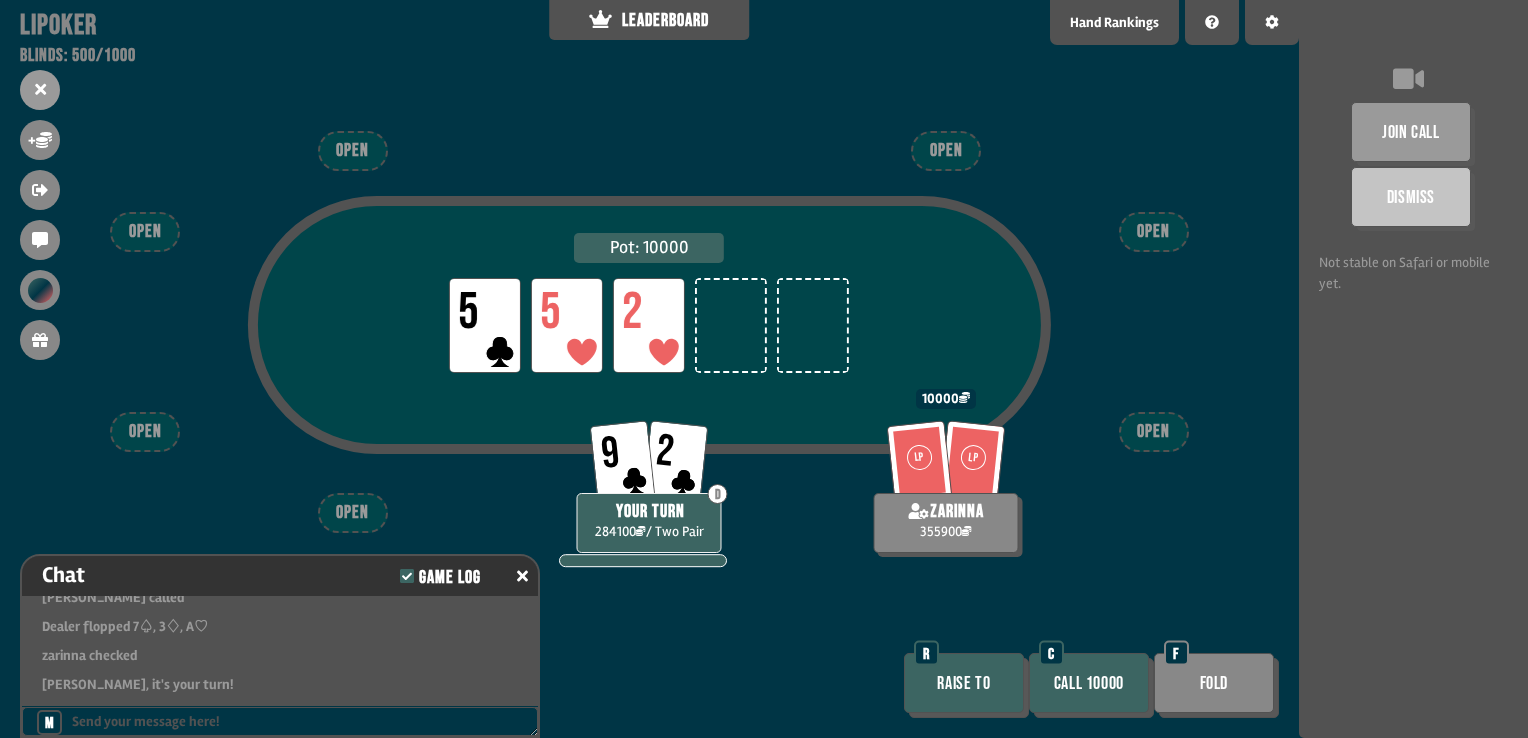 click on "Call 10000" at bounding box center (1089, 683) 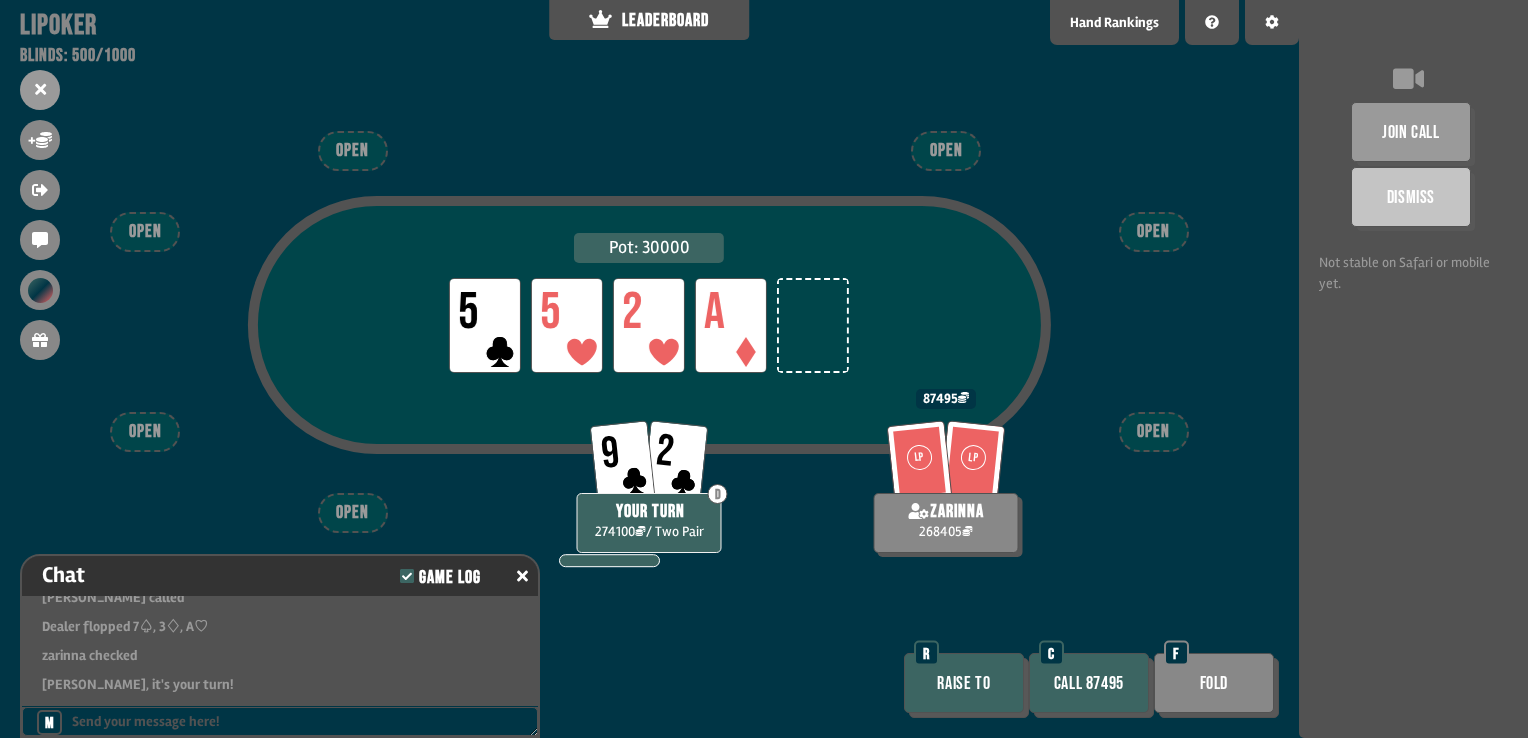 click on "Call 87495" at bounding box center [1089, 683] 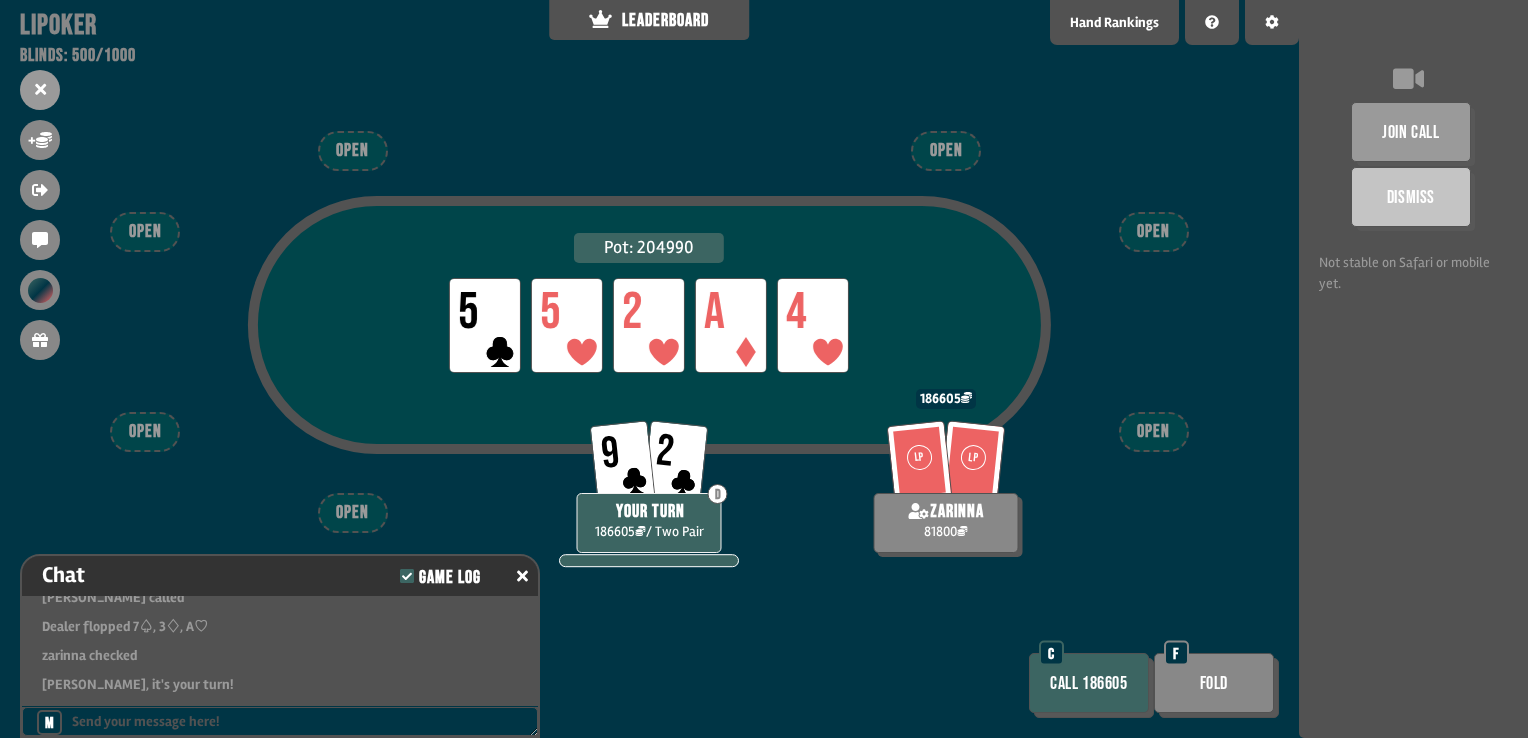 click on "Call 186605" at bounding box center (1089, 683) 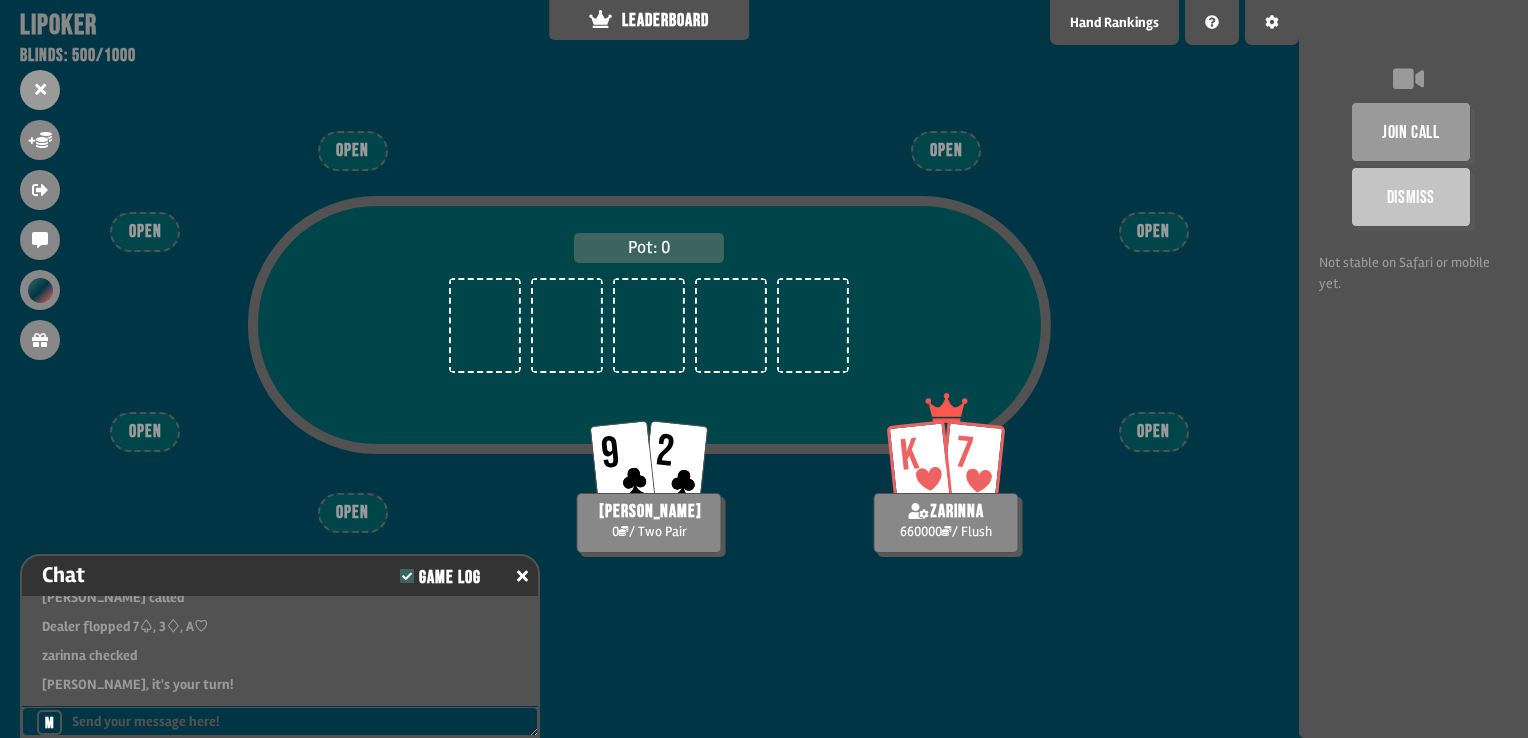 scroll, scrollTop: 100, scrollLeft: 0, axis: vertical 